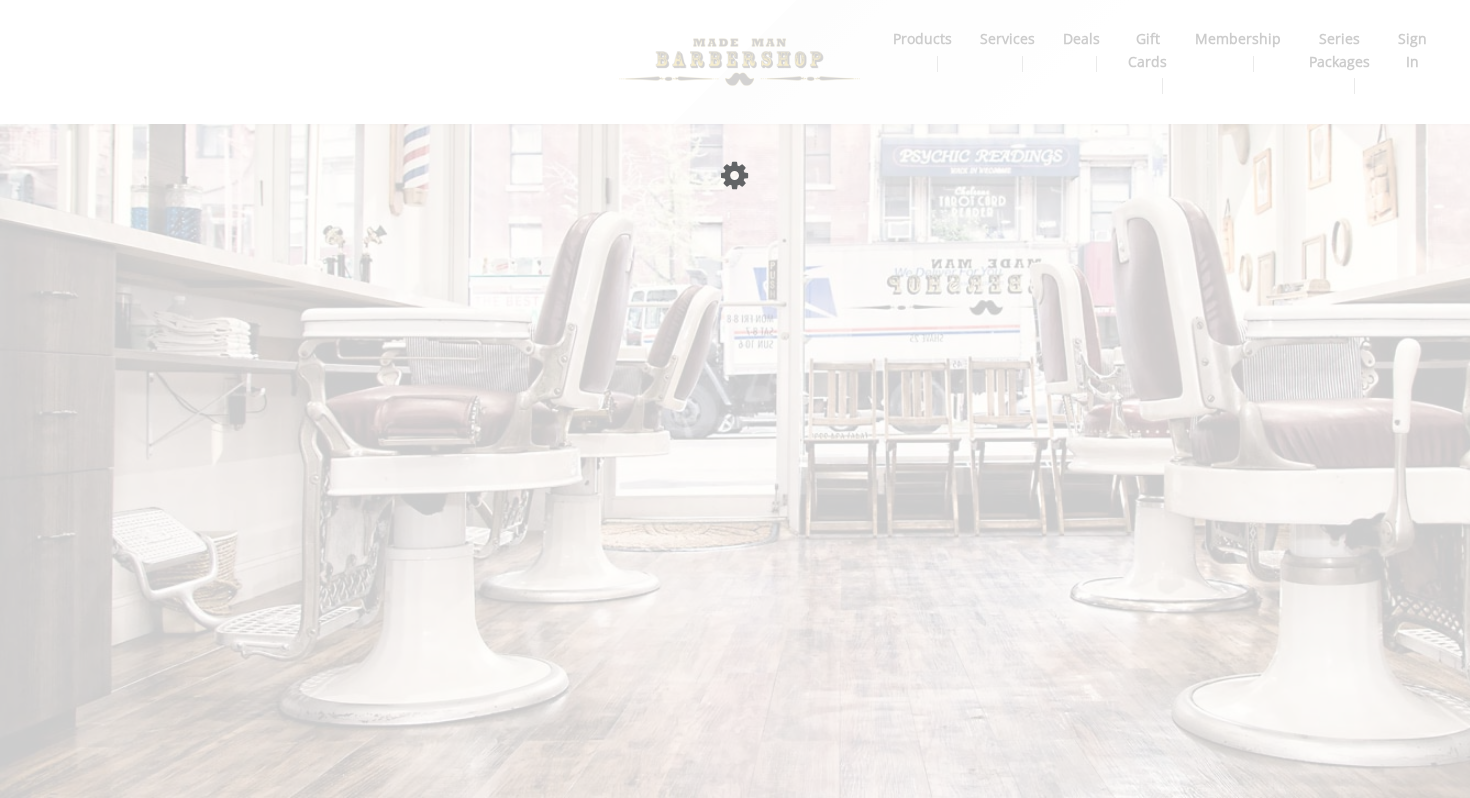 scroll, scrollTop: 0, scrollLeft: 0, axis: both 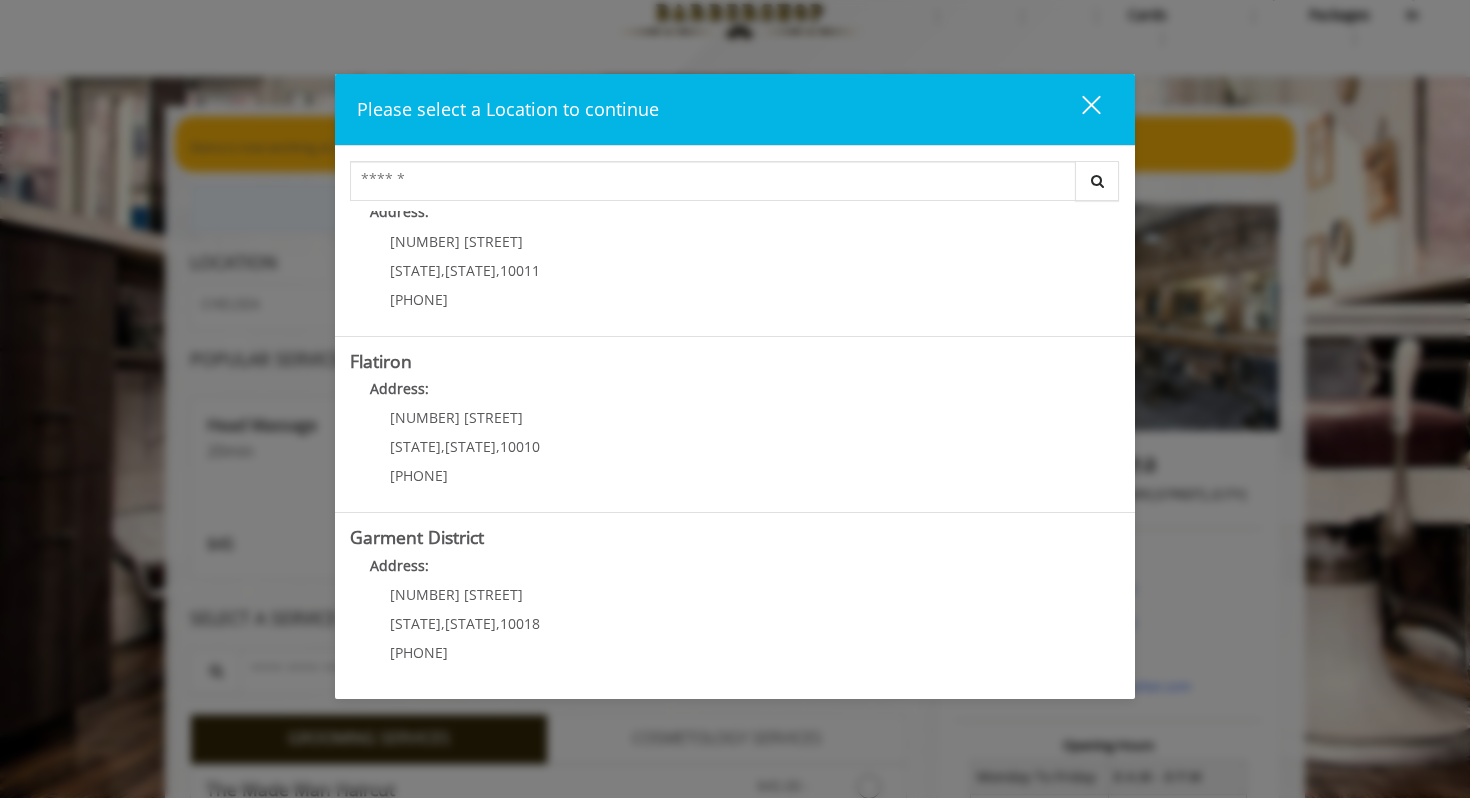 click on "Flatiron  Address: 10 E 23rd St New York ,  New York ,  10010 (917) 475-1765" at bounding box center (735, 425) 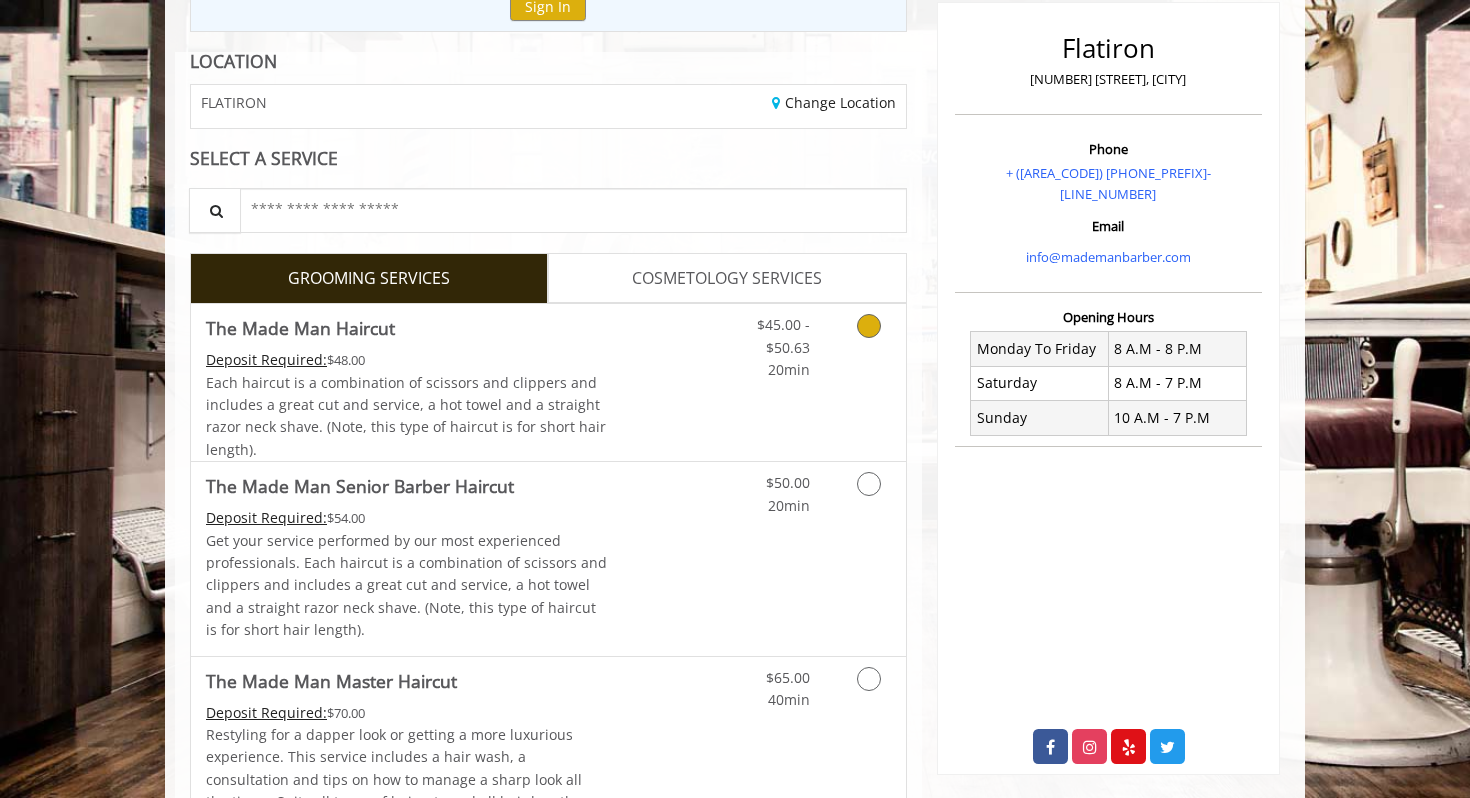 scroll, scrollTop: 259, scrollLeft: 0, axis: vertical 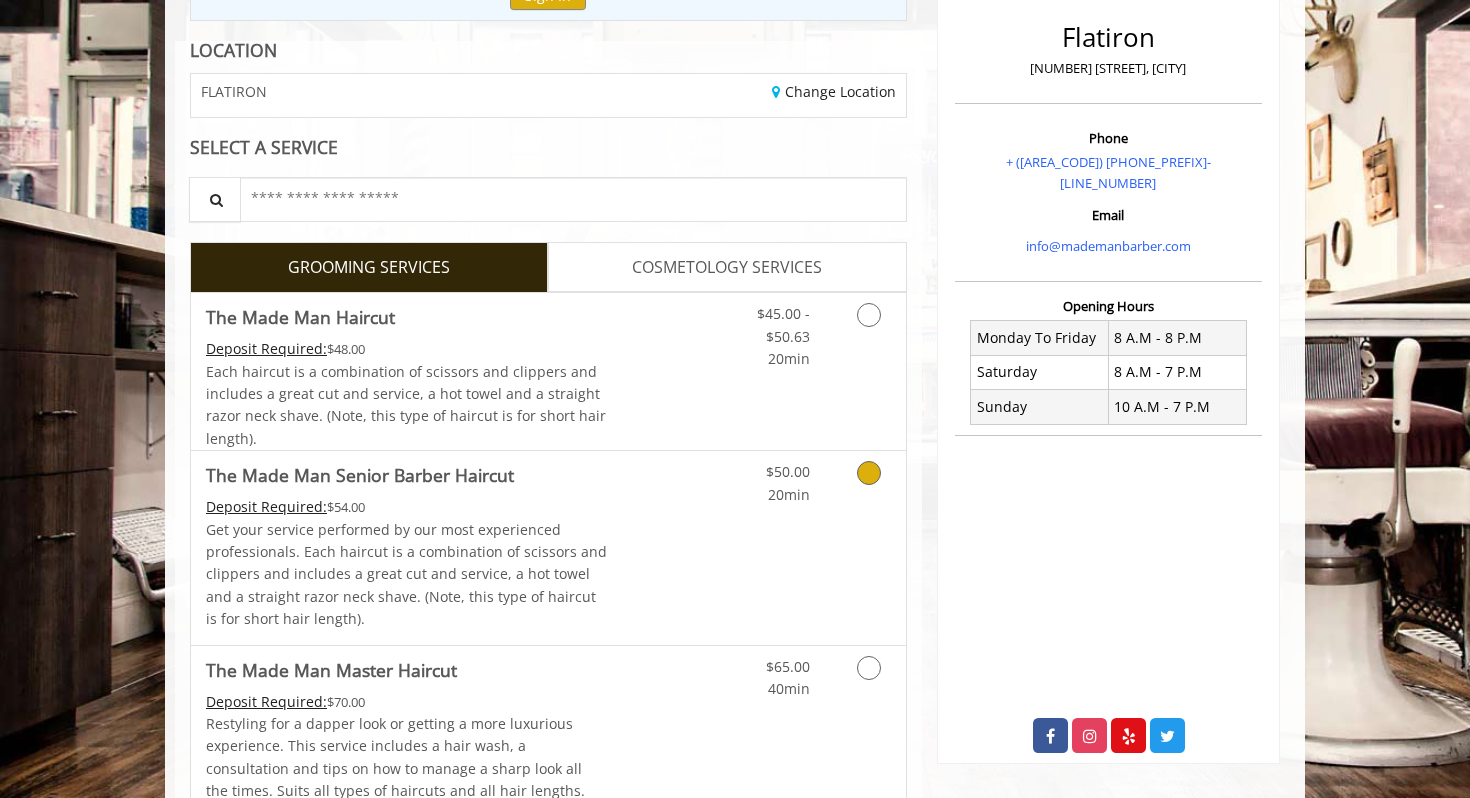 click at bounding box center (865, 478) 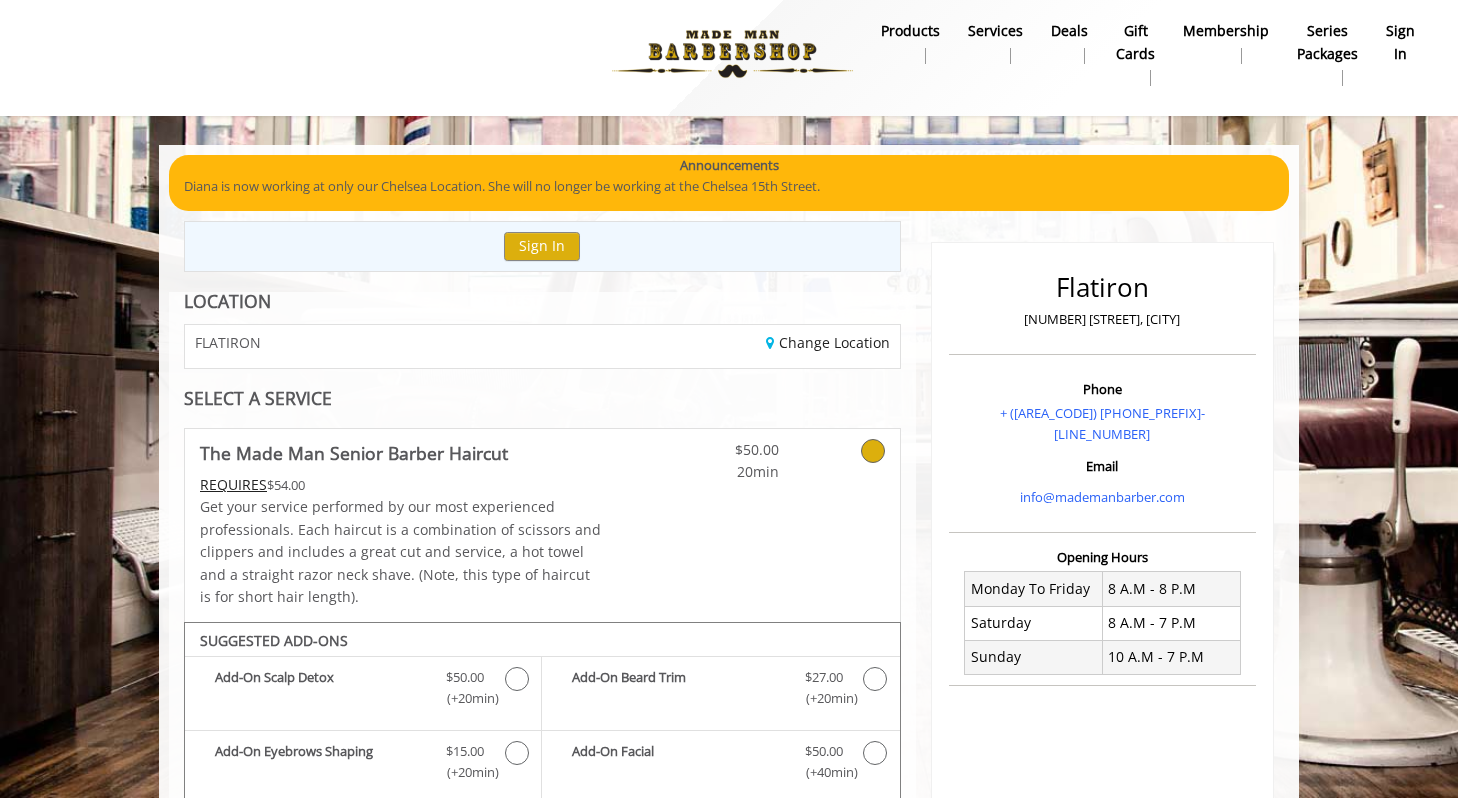 scroll, scrollTop: 0, scrollLeft: 0, axis: both 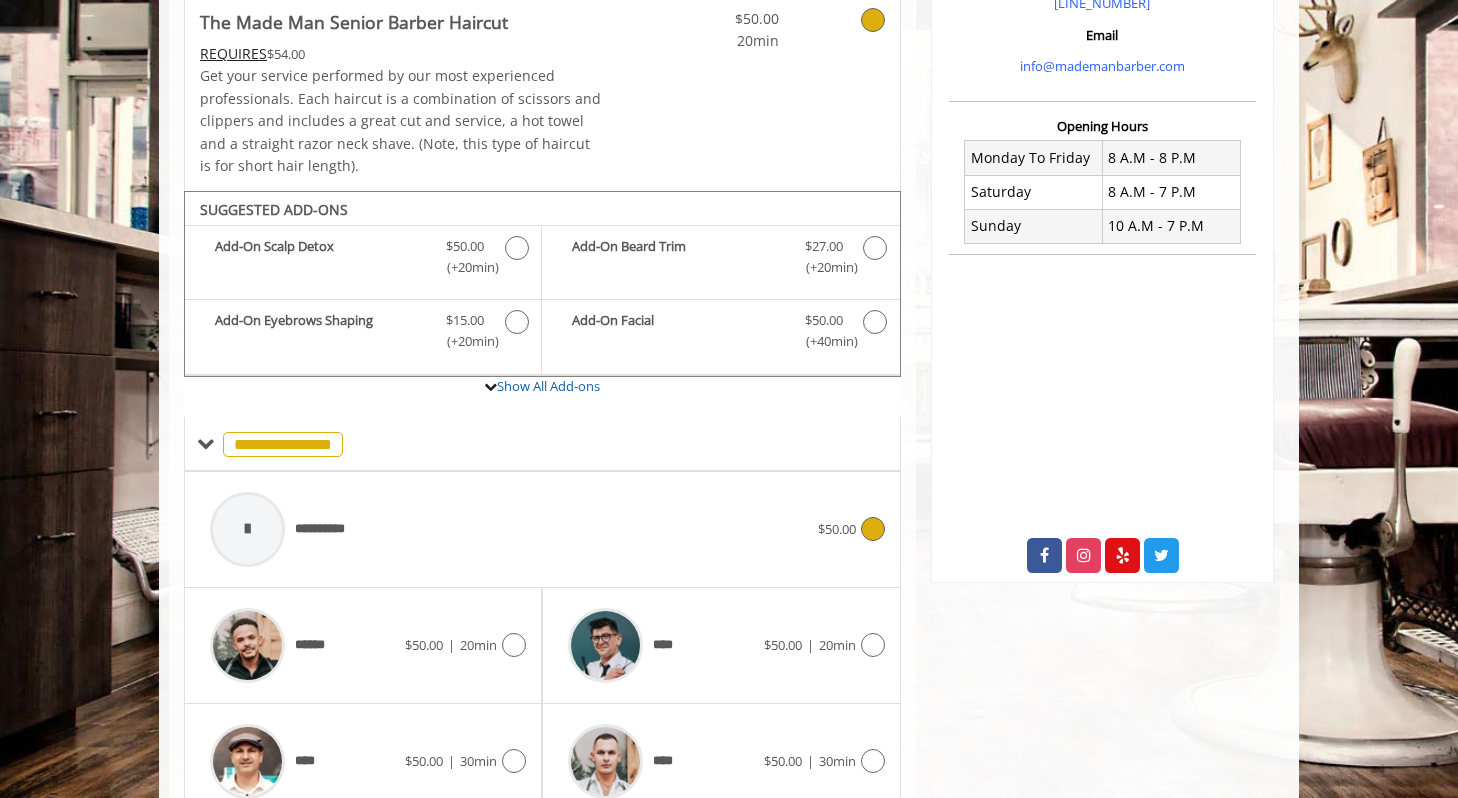 click on "$50.00" at bounding box center [837, 529] 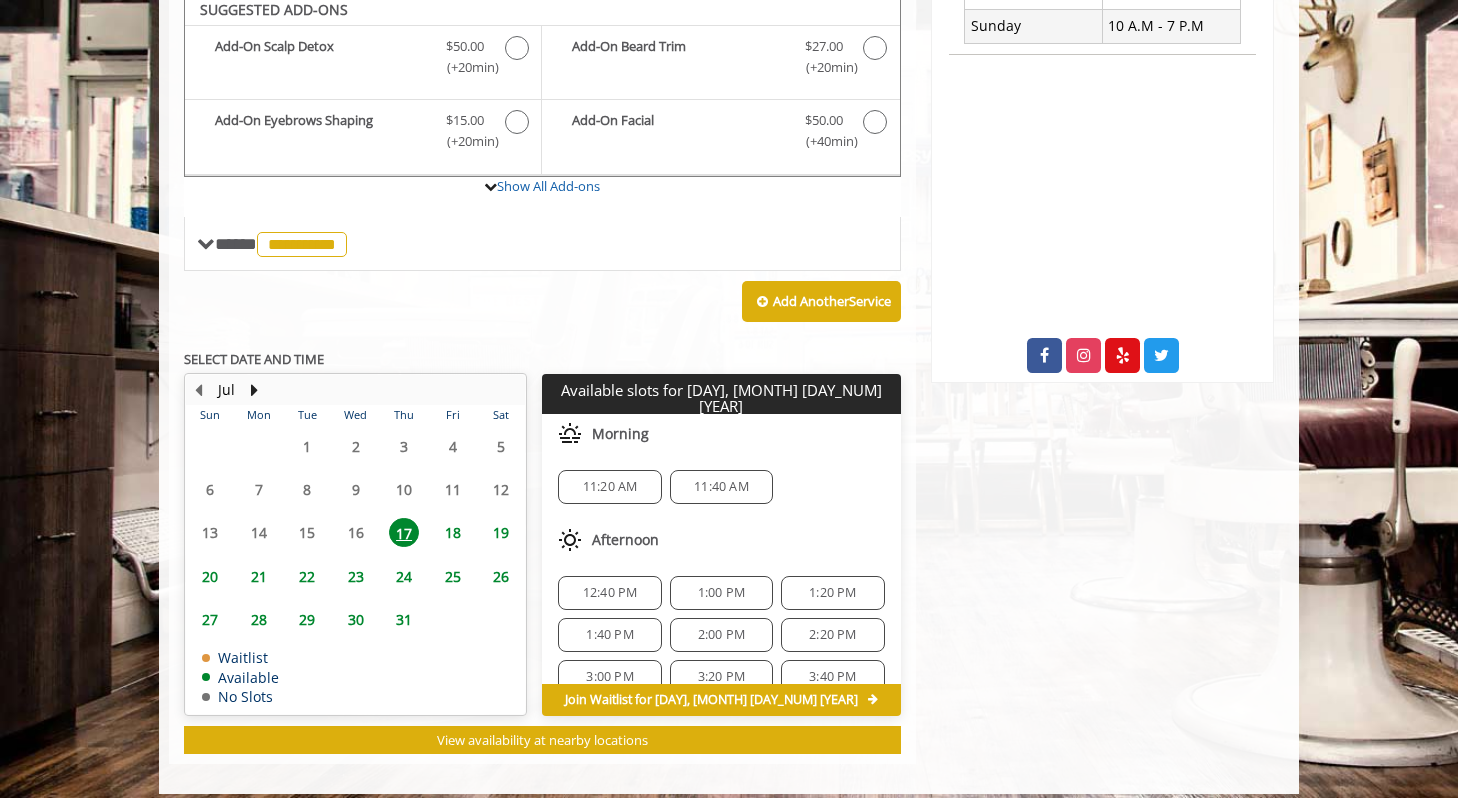 scroll, scrollTop: 632, scrollLeft: 0, axis: vertical 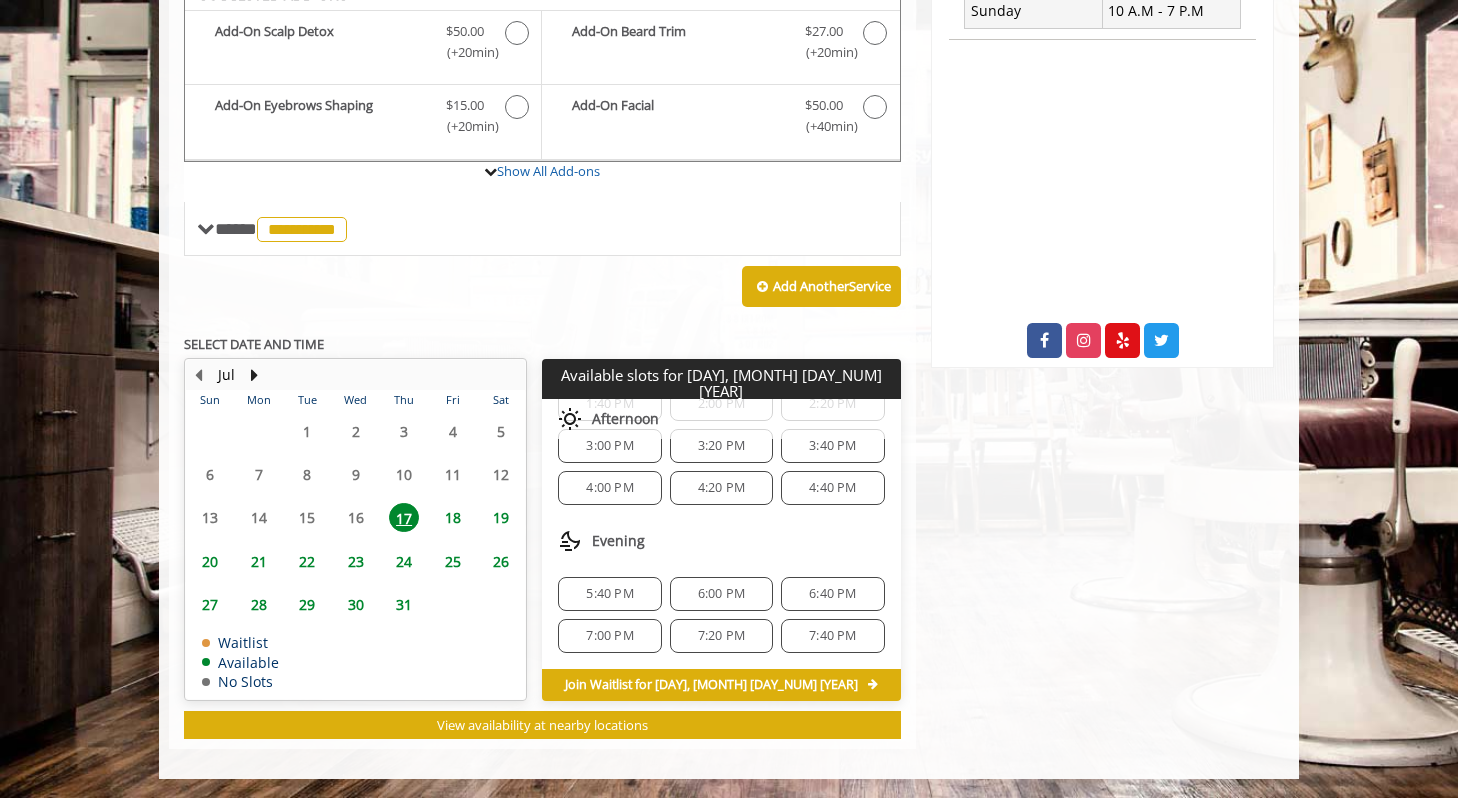 click on "5:40 PM" 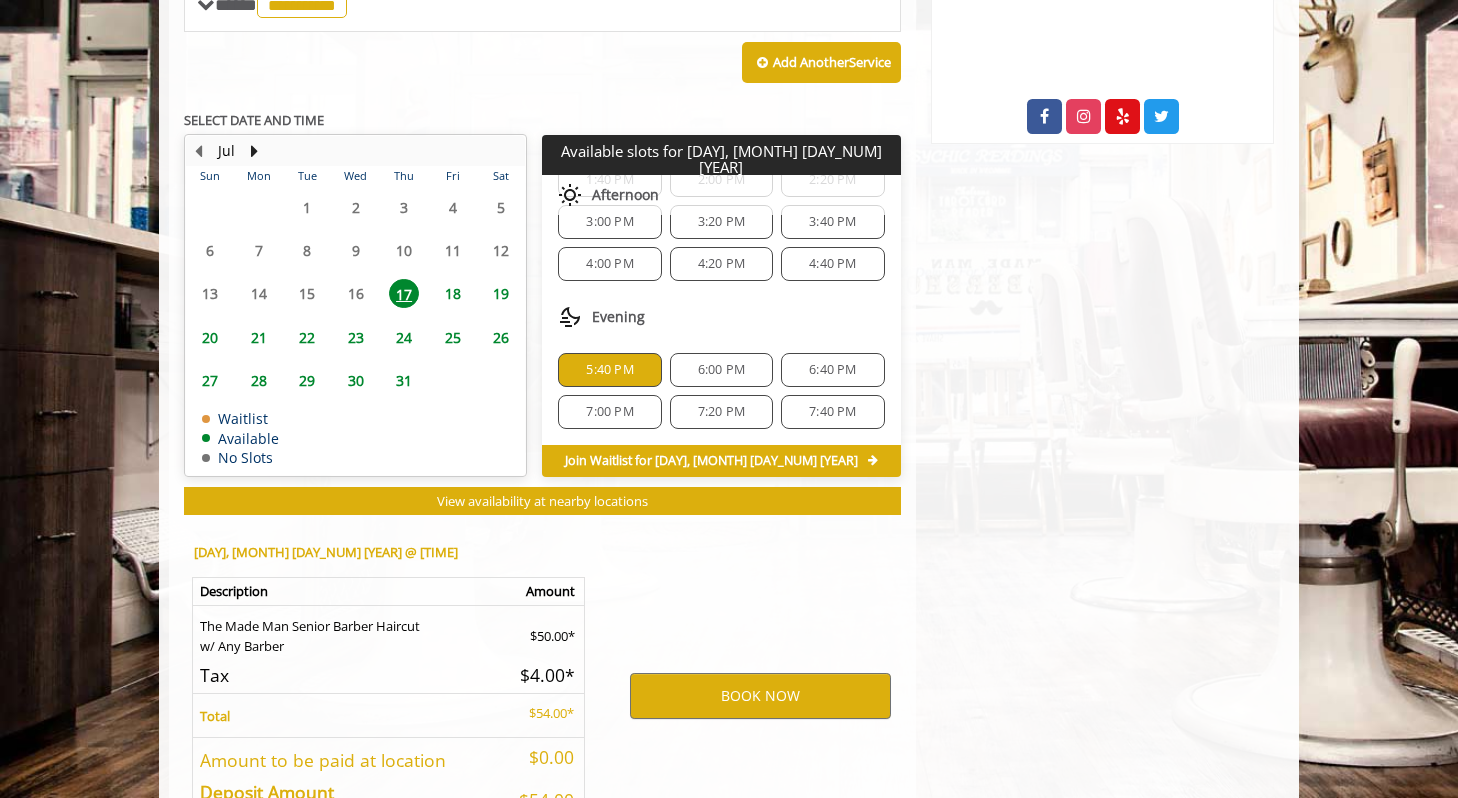scroll, scrollTop: 1016, scrollLeft: 0, axis: vertical 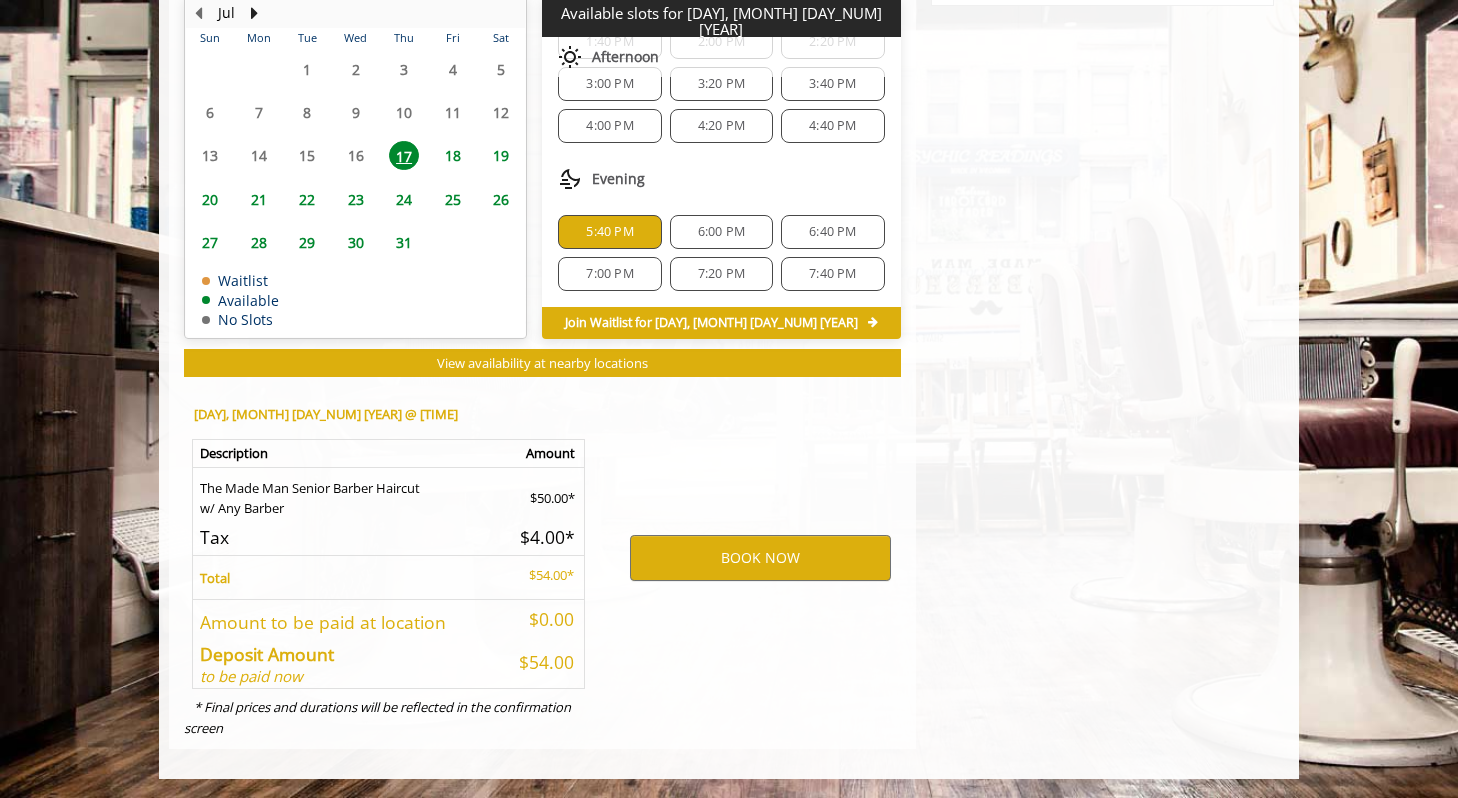 click on "6:00 PM" 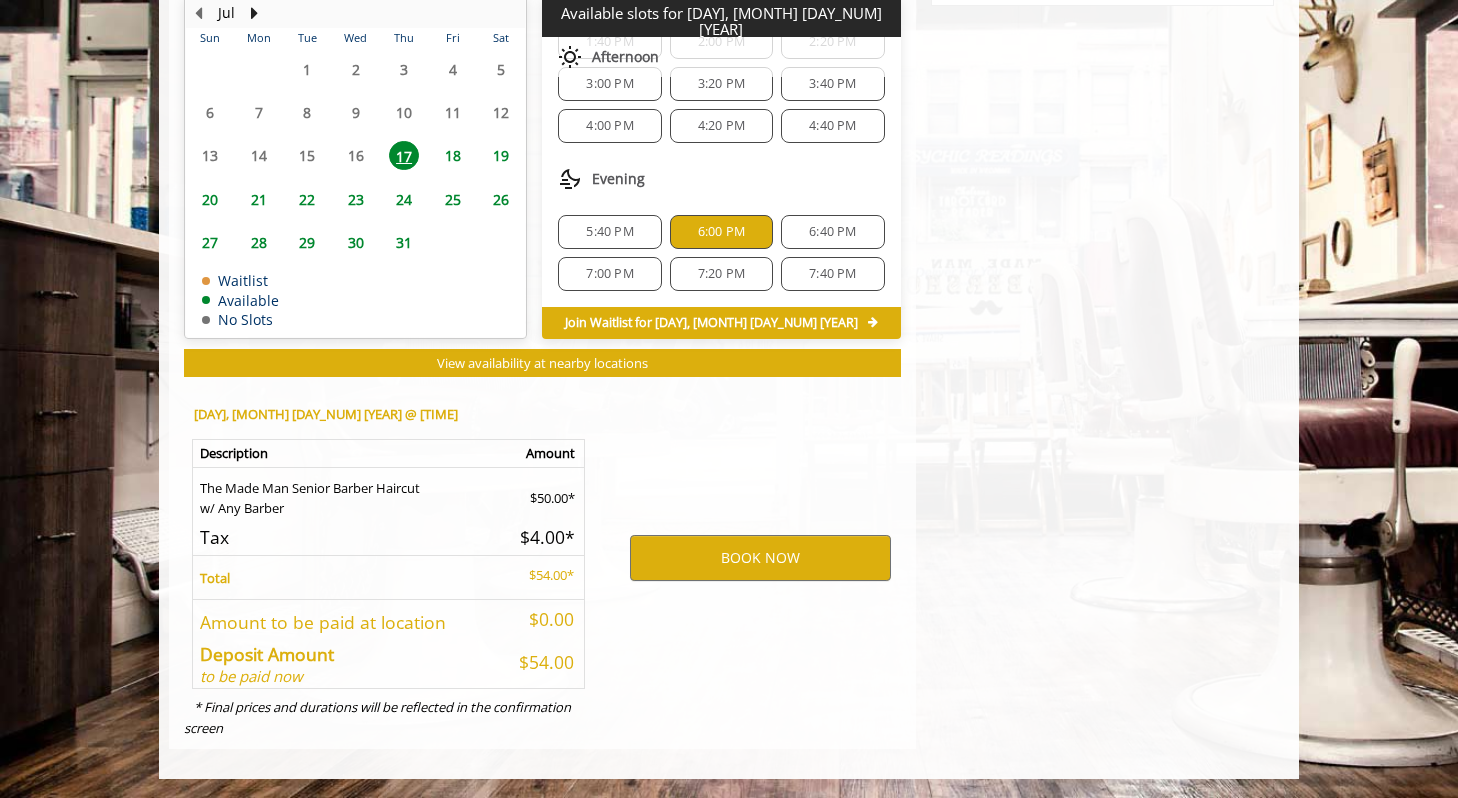 click on "6:40 PM" 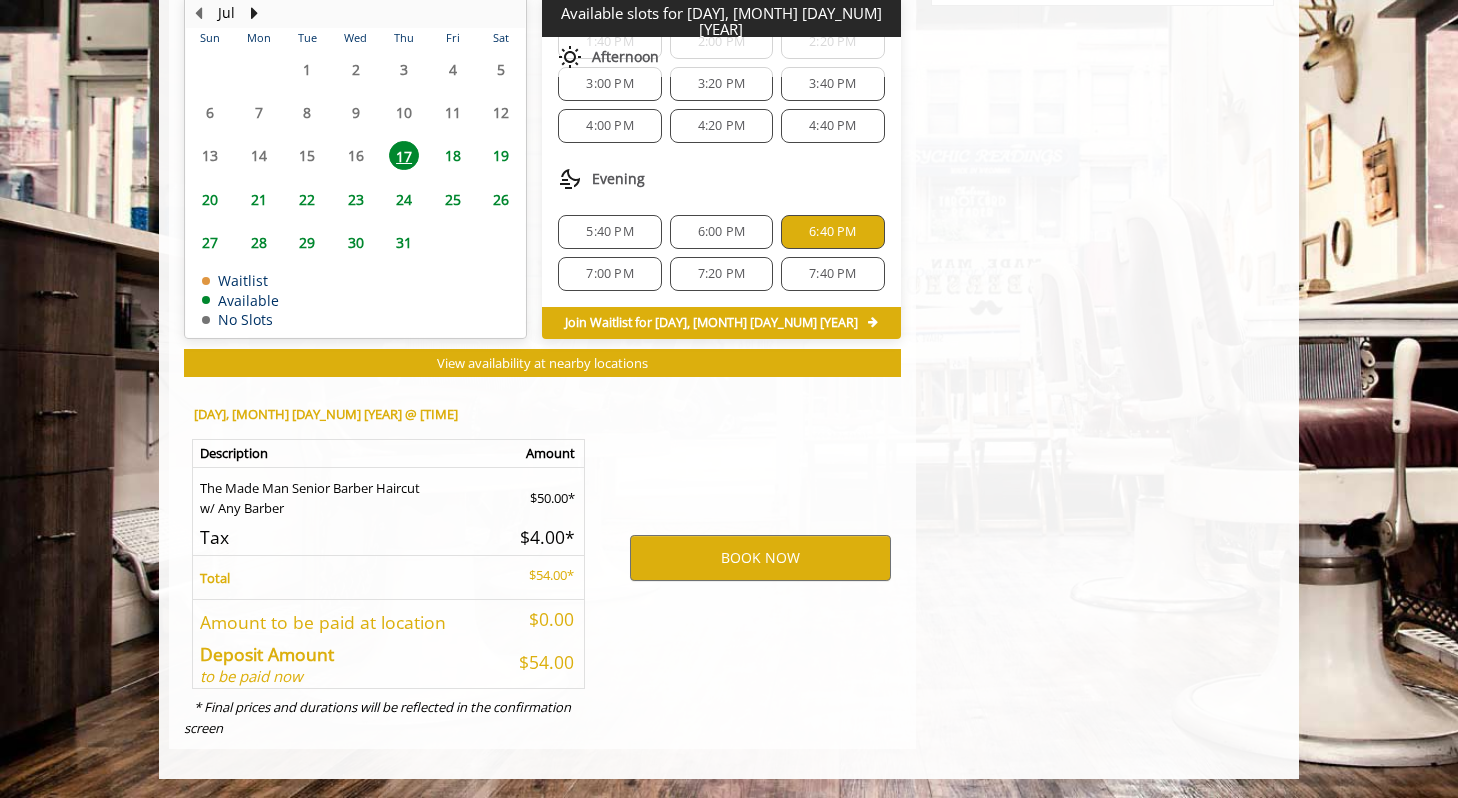 click on "7:00 PM" 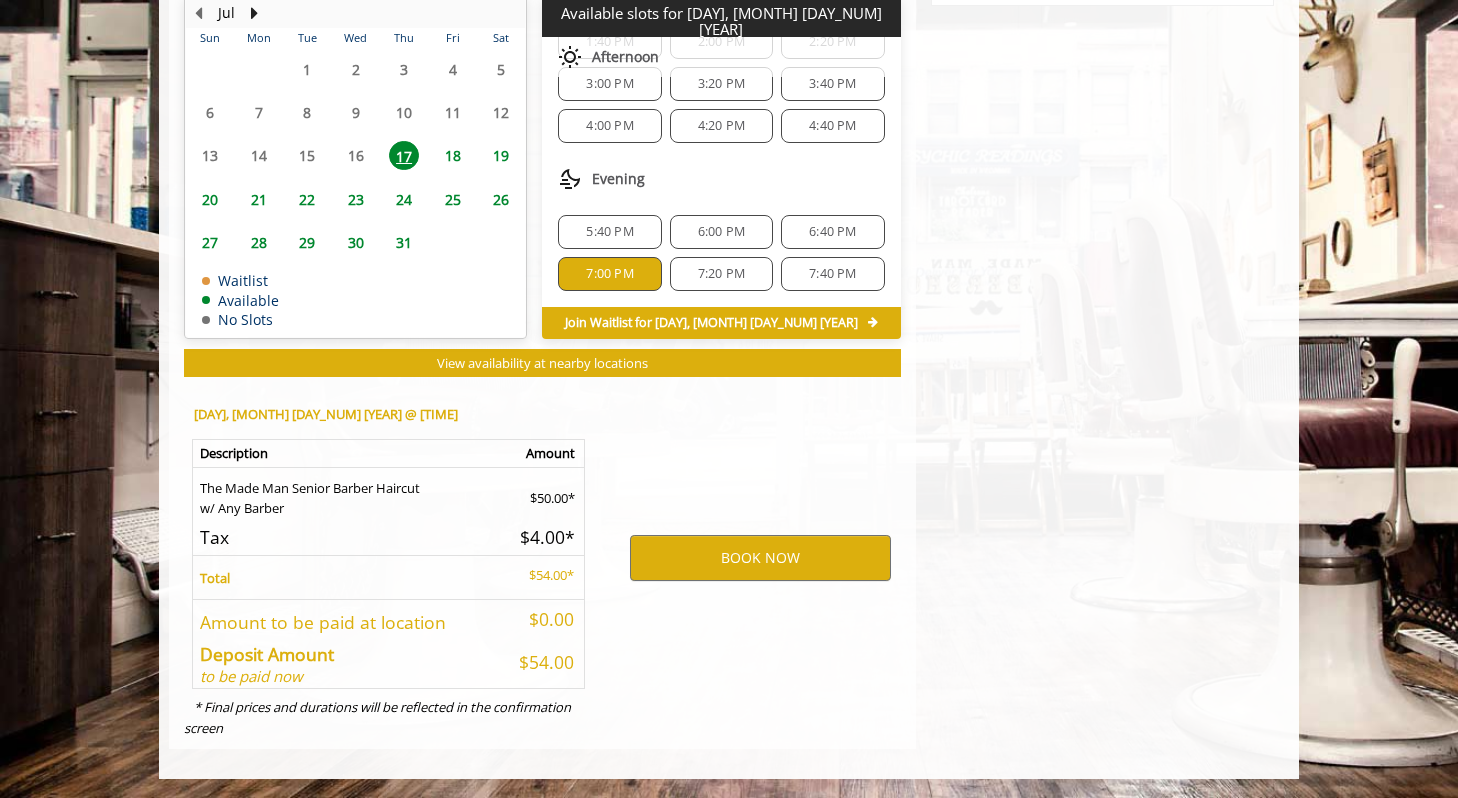 click on "7:20 PM" 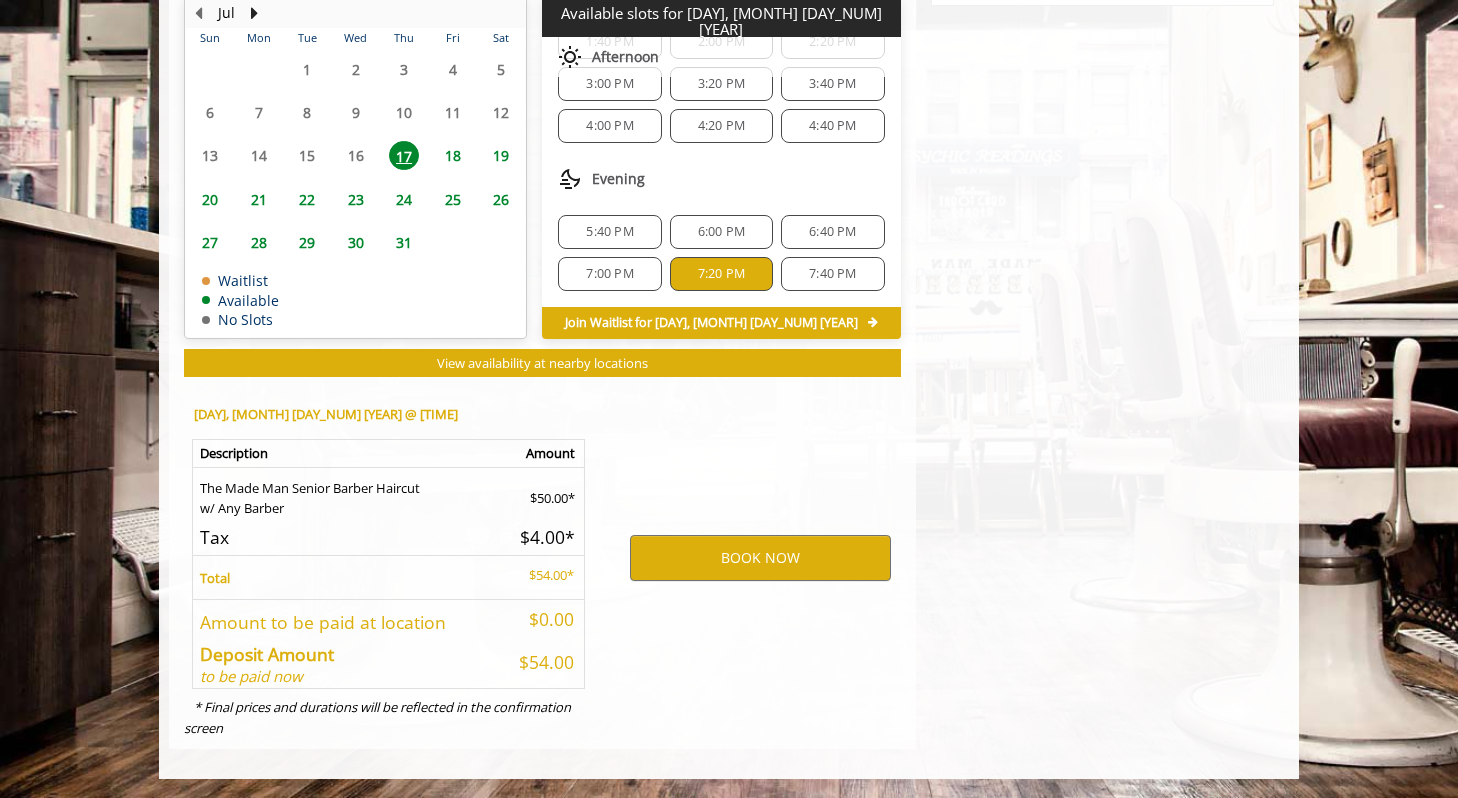 click on "7:40 PM" 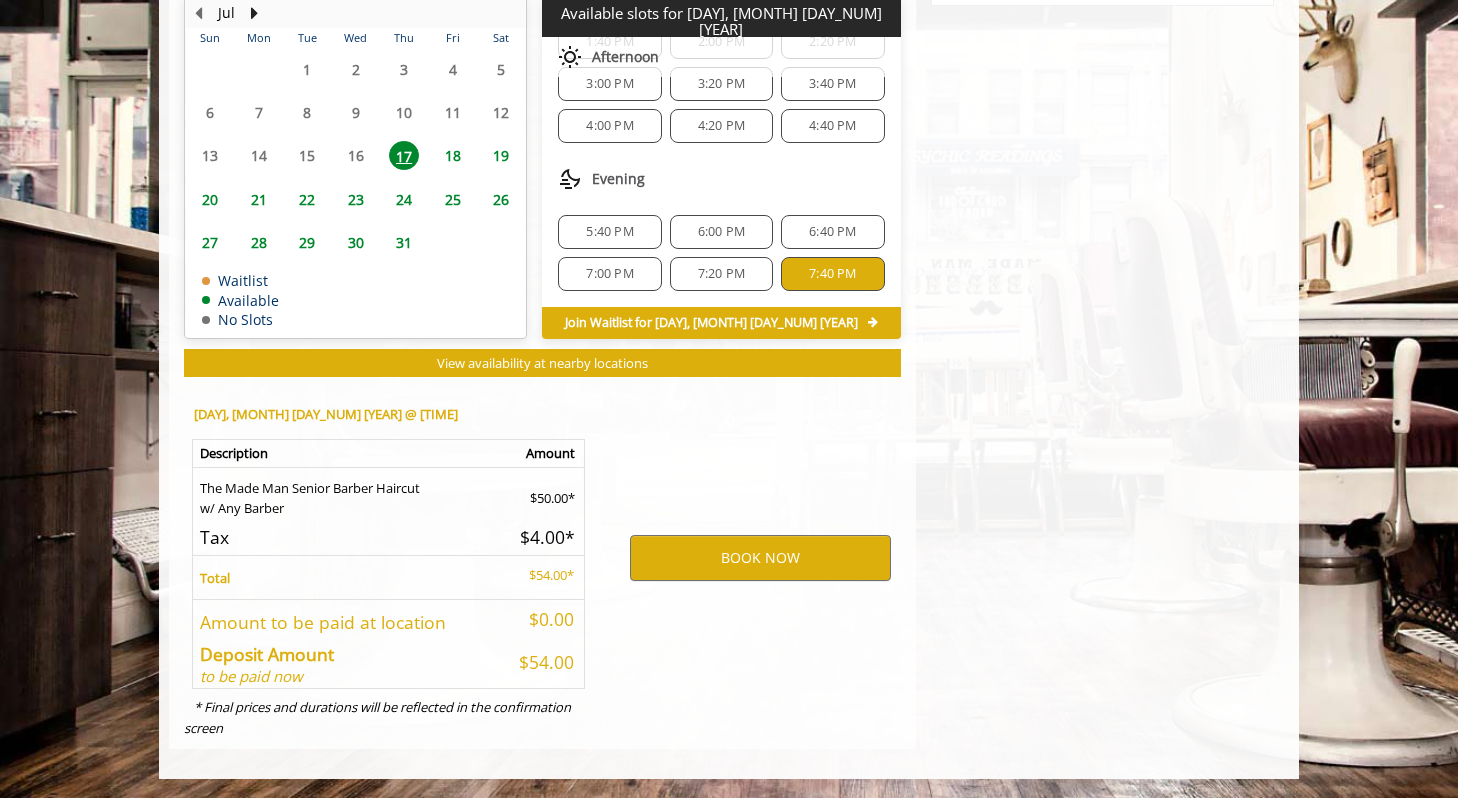 click on "5:40 PM" 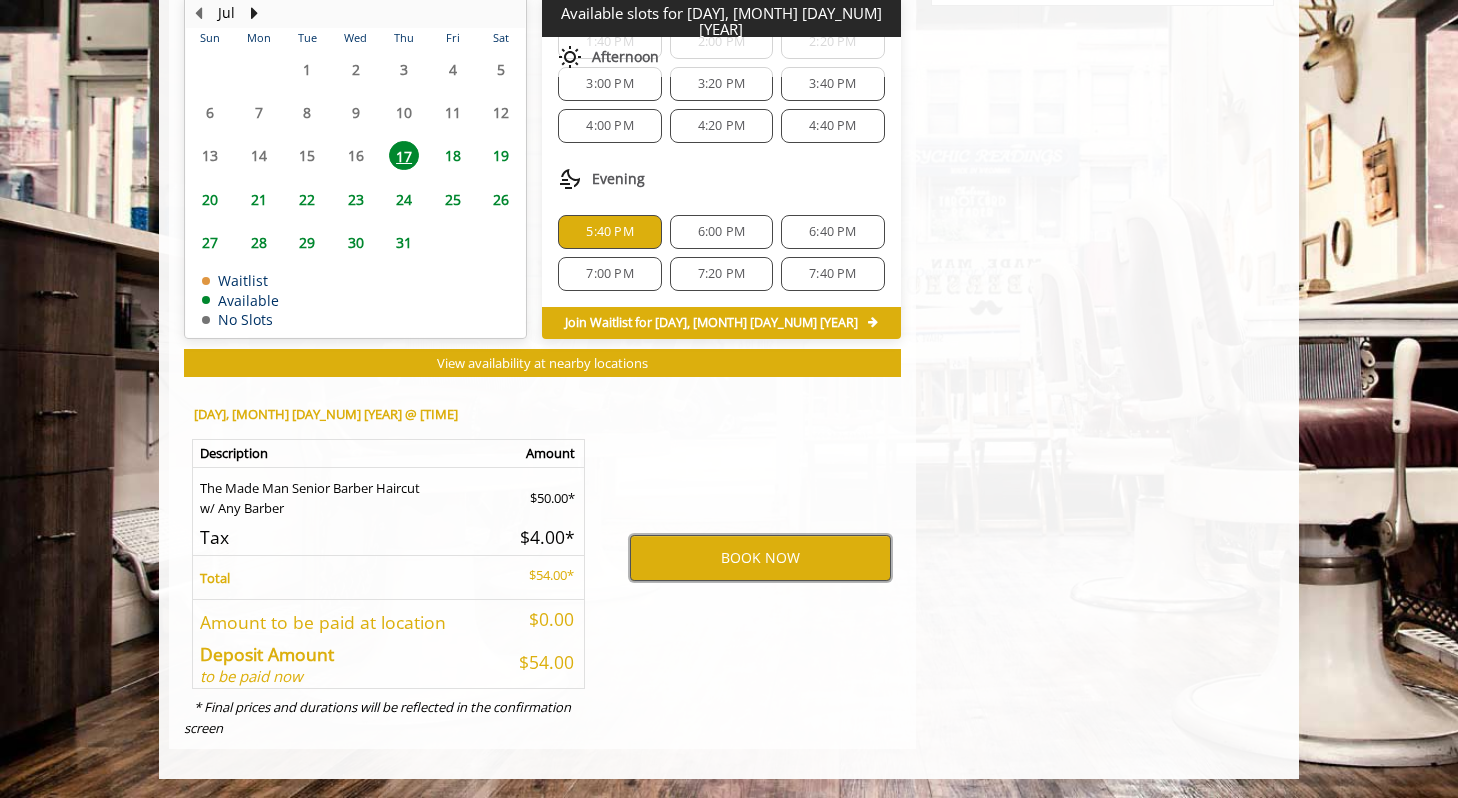 click on "BOOK NOW" at bounding box center [760, 558] 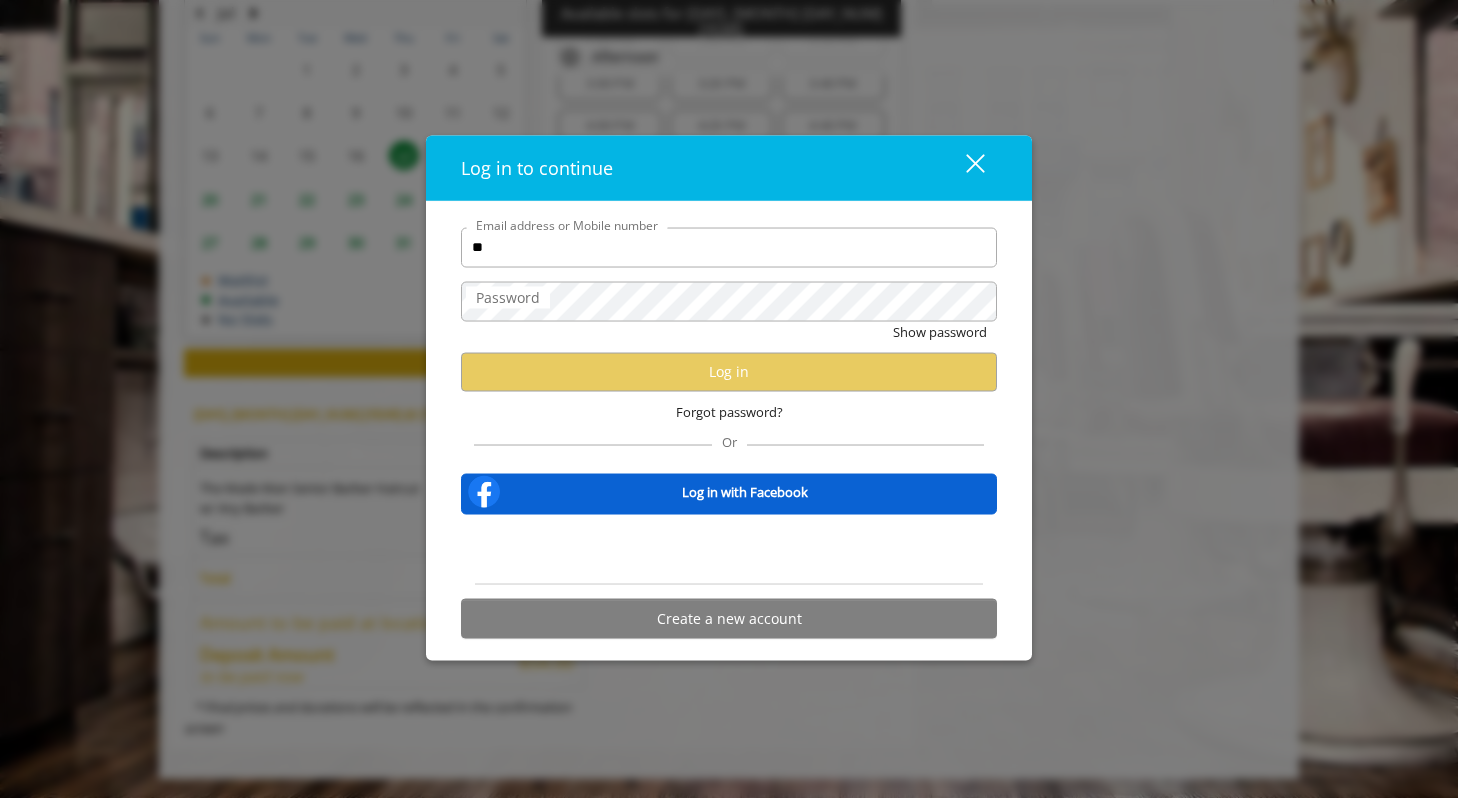type on "*" 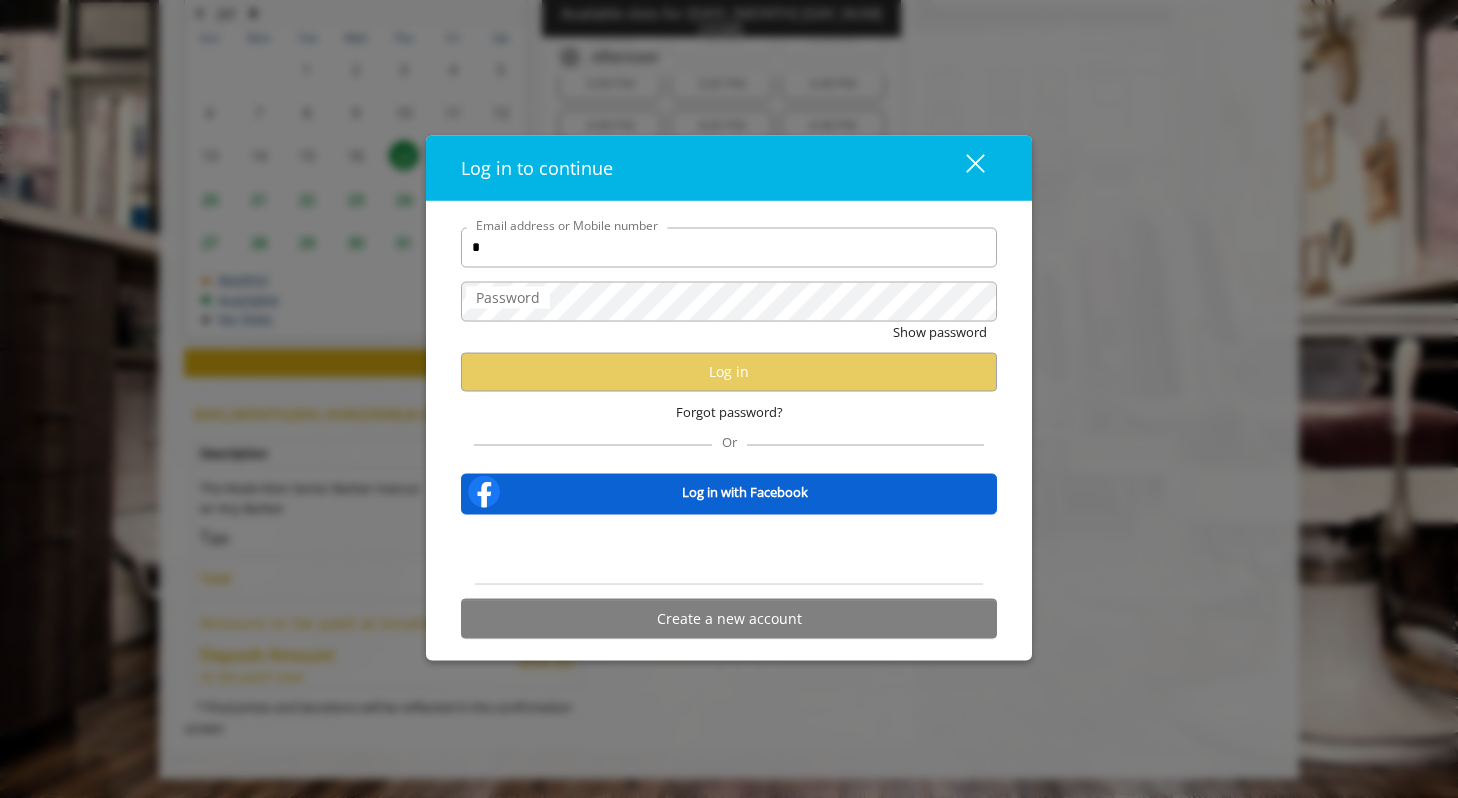 type 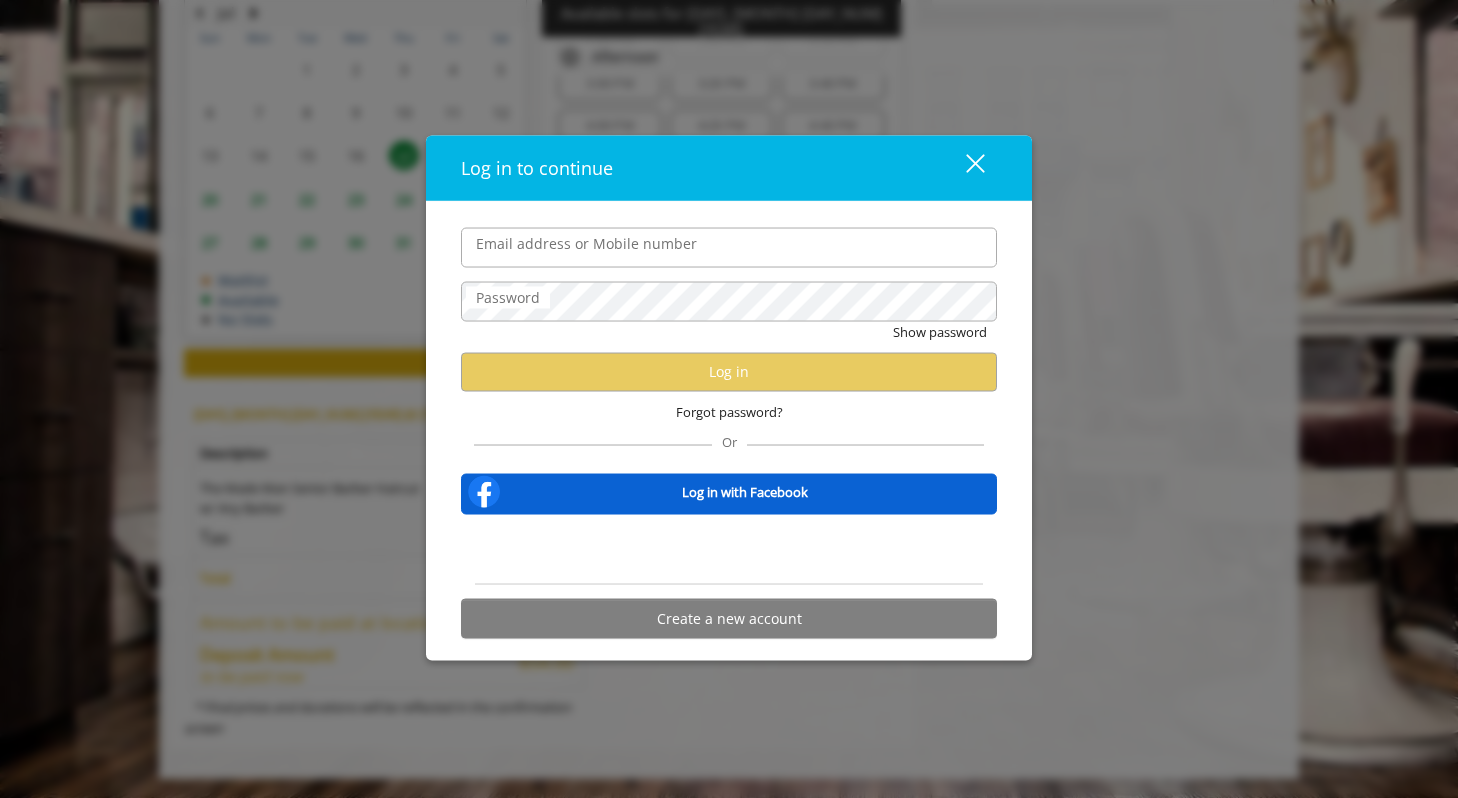 click at bounding box center (975, 163) 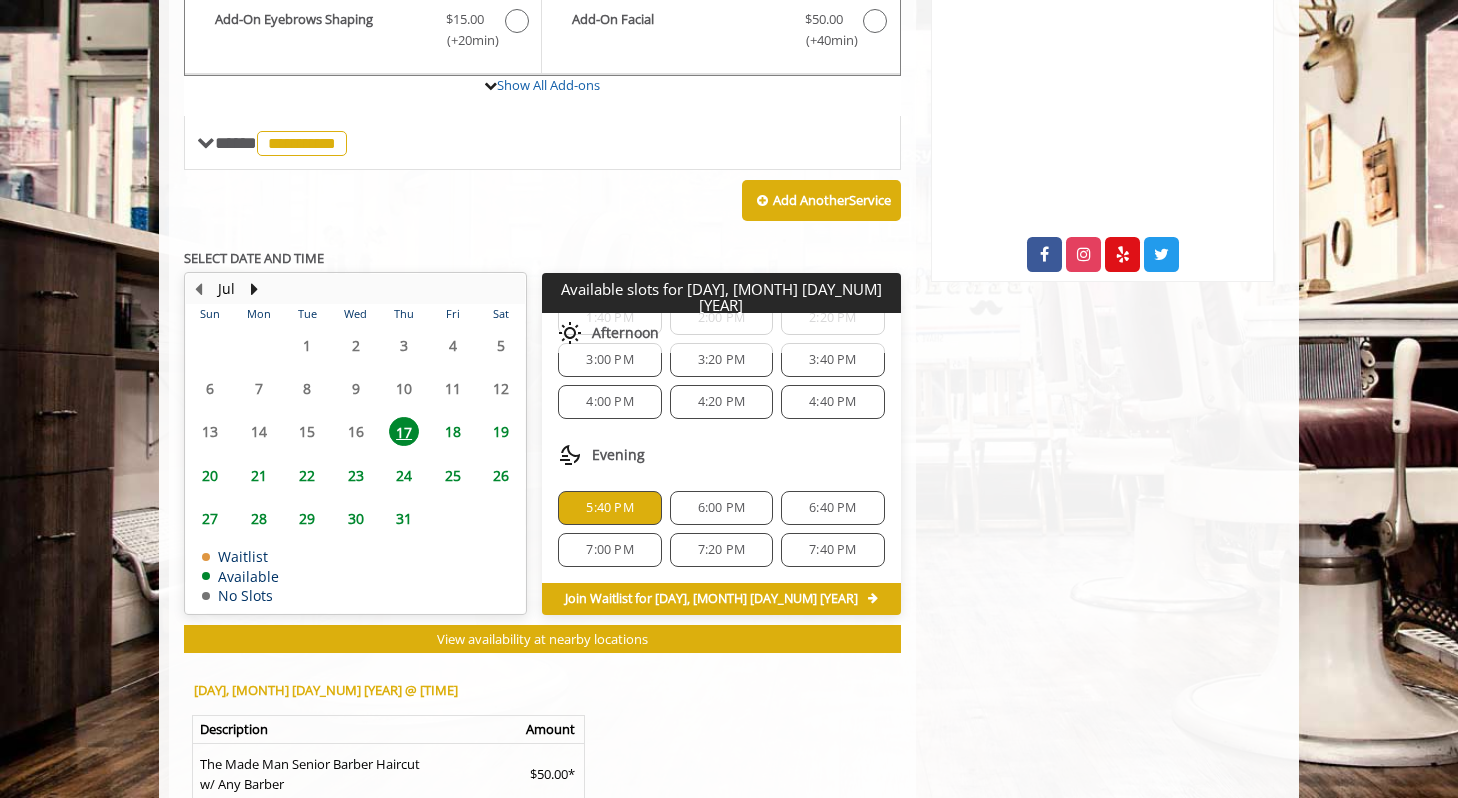 scroll, scrollTop: 754, scrollLeft: 0, axis: vertical 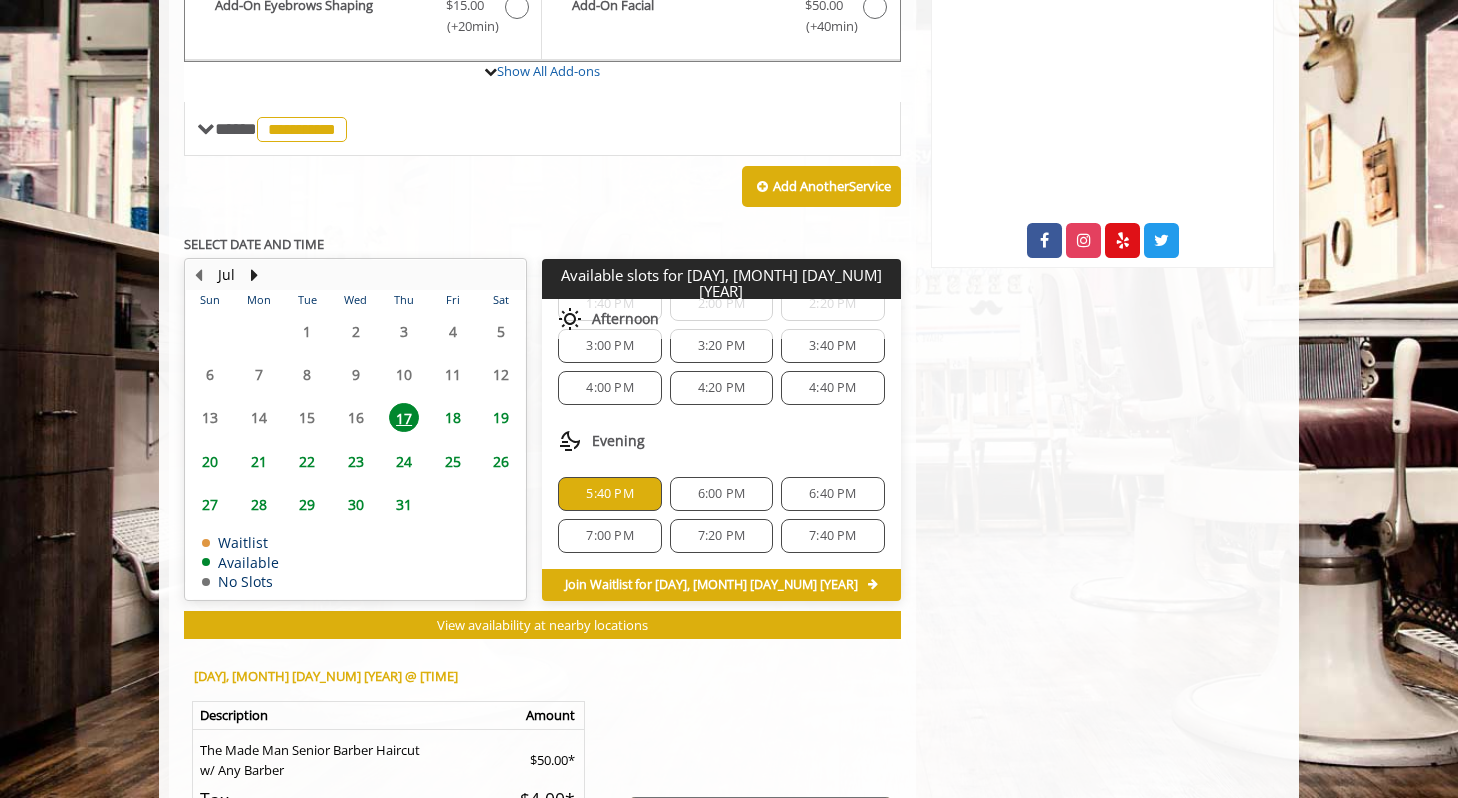 click on "18" 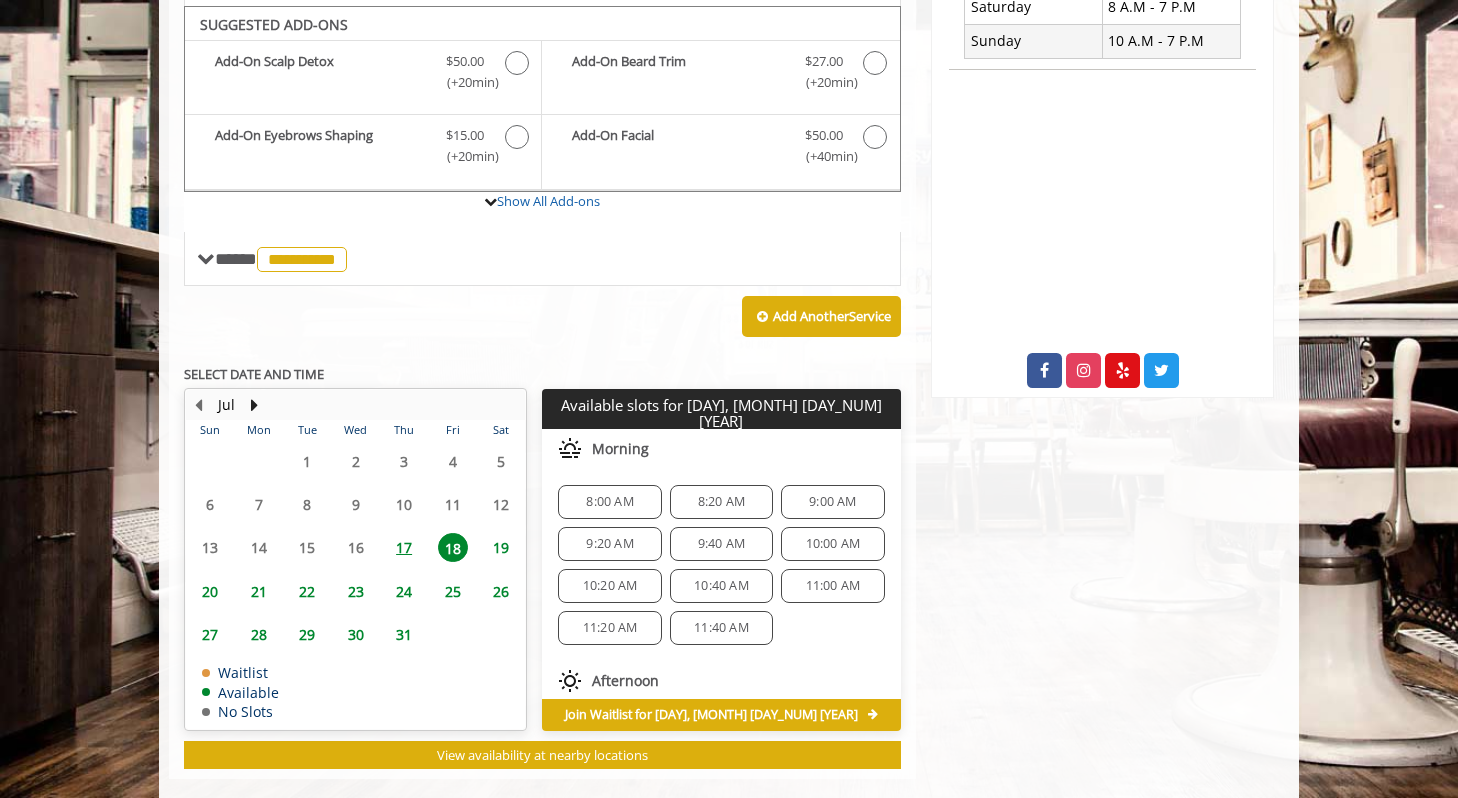 scroll, scrollTop: 654, scrollLeft: 0, axis: vertical 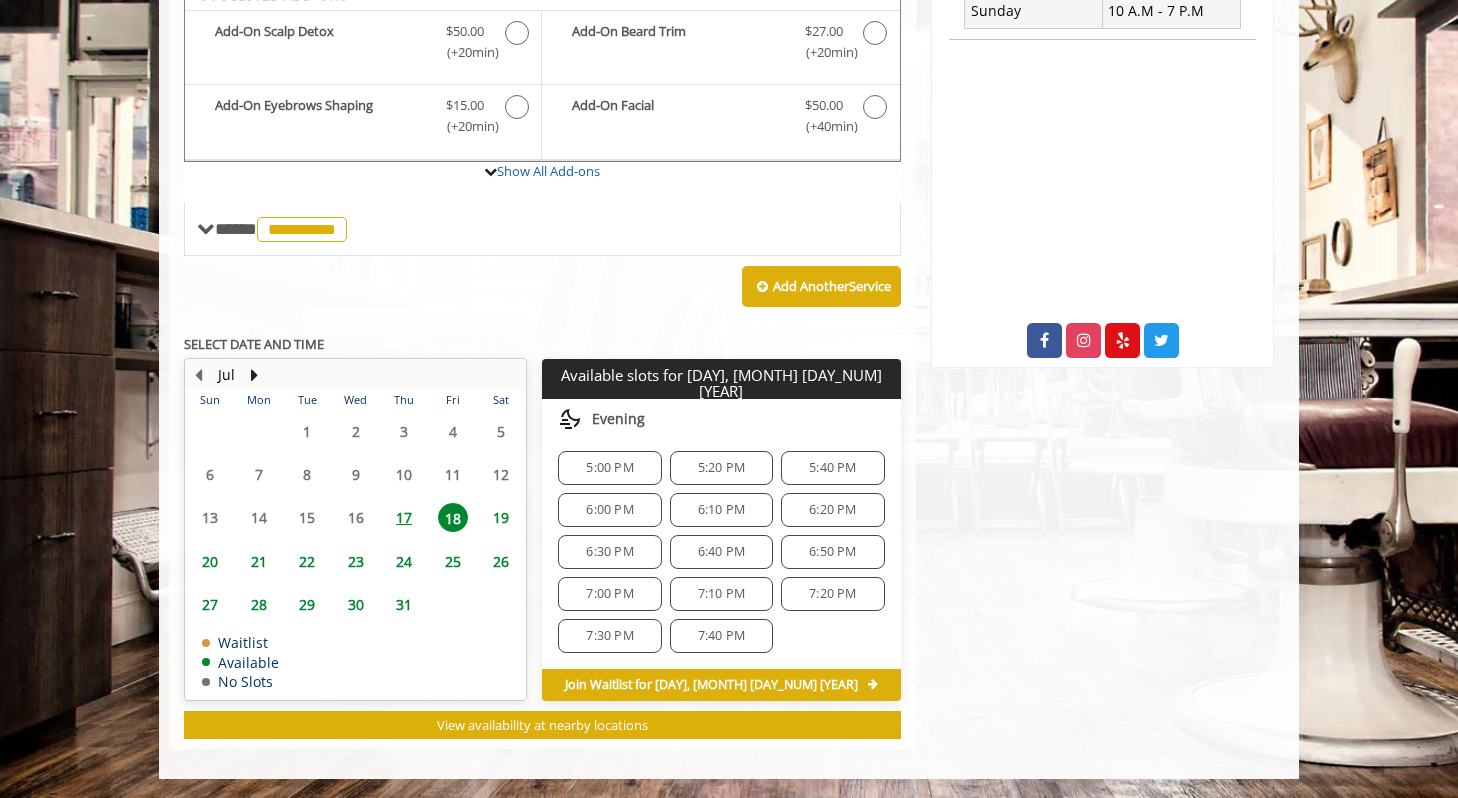click on "5:20 PM" 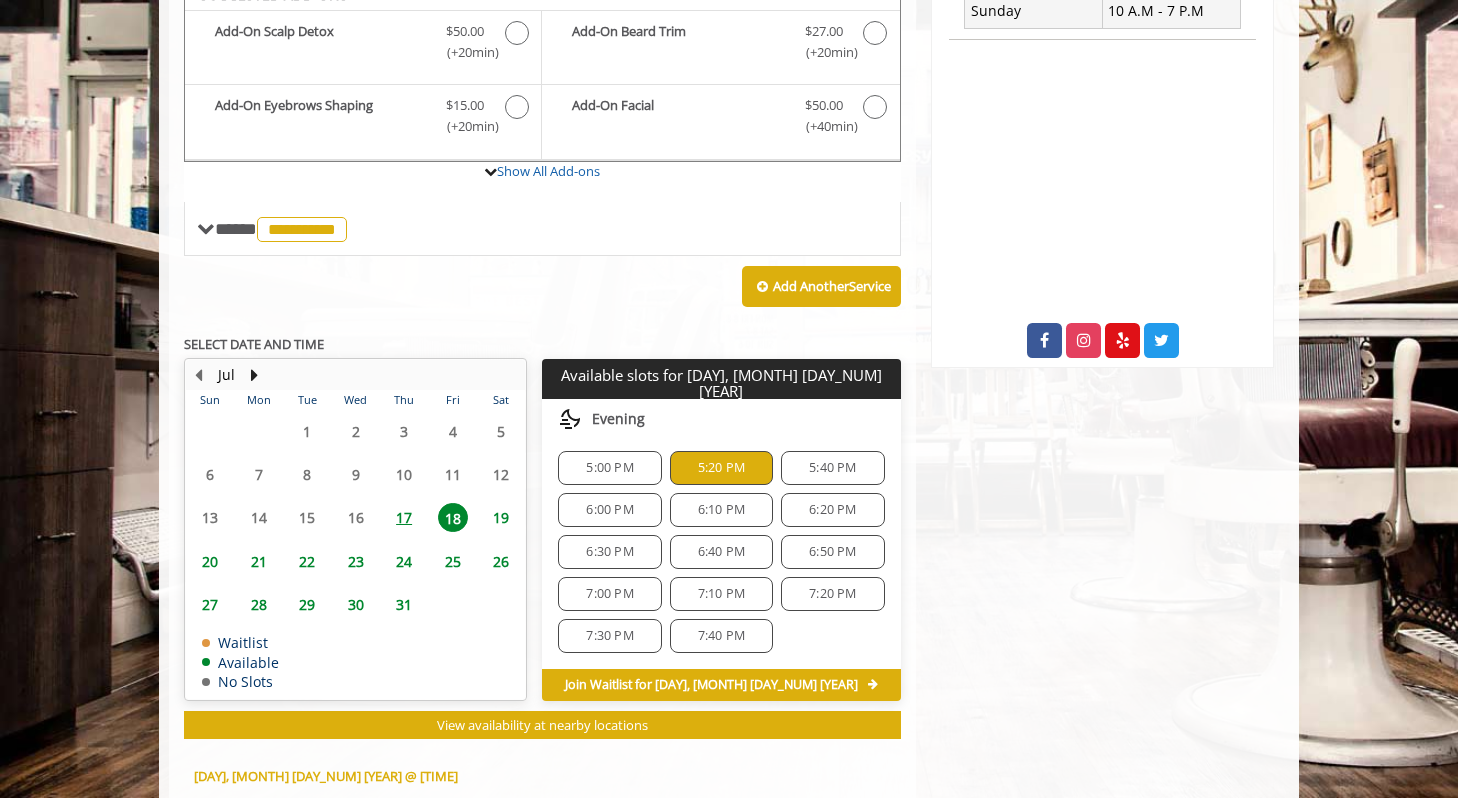 scroll, scrollTop: 1016, scrollLeft: 0, axis: vertical 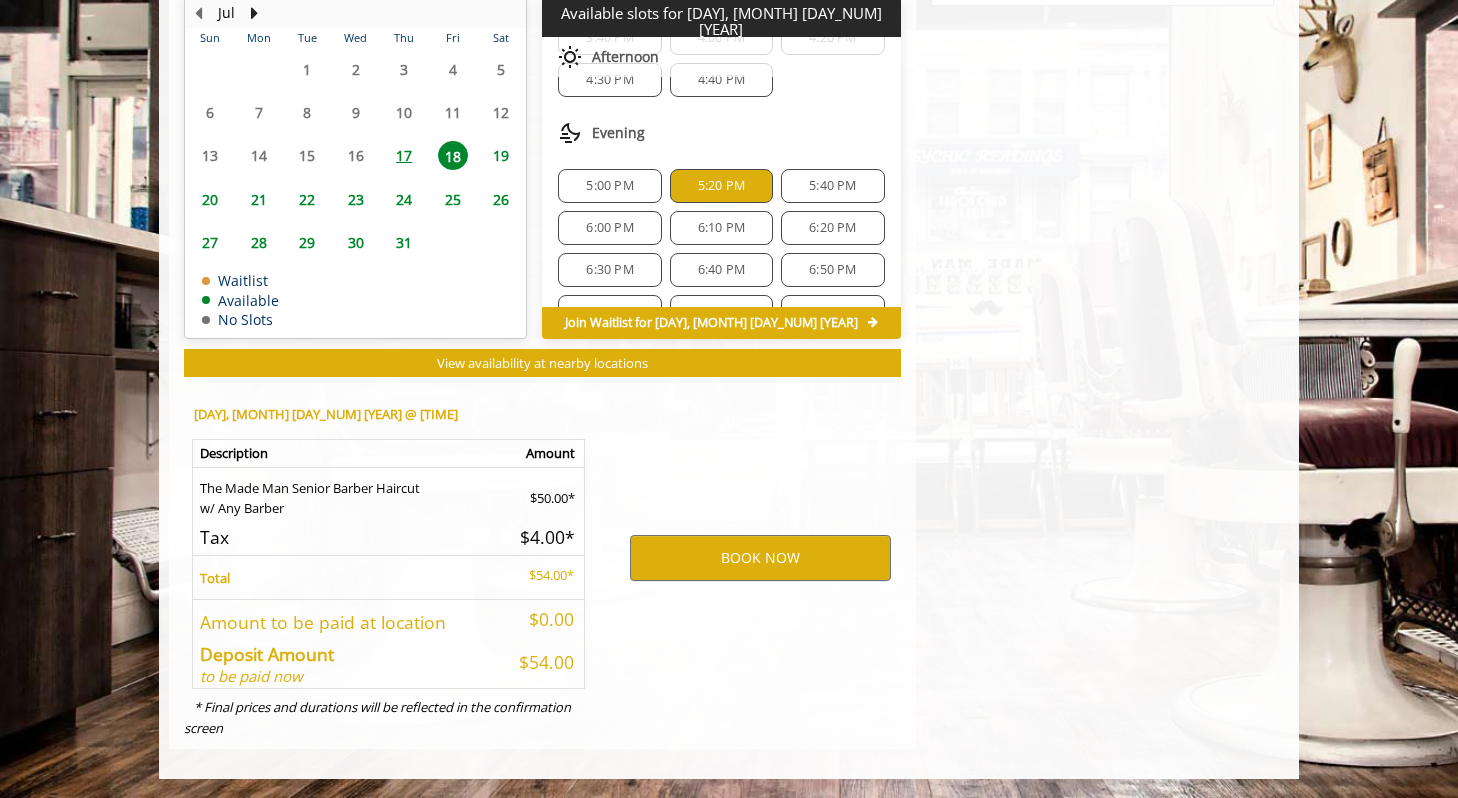 click on "17" 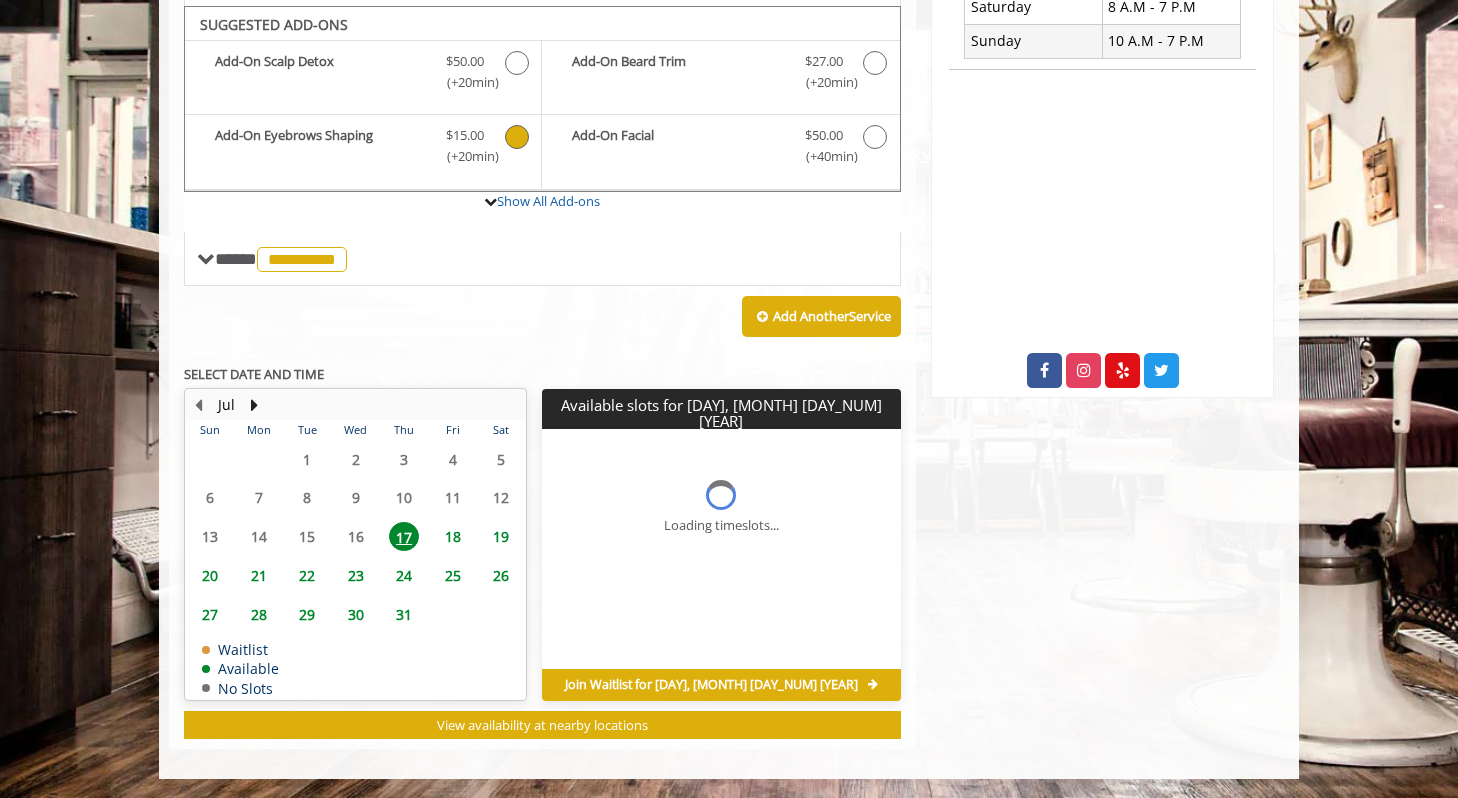 scroll, scrollTop: 654, scrollLeft: 0, axis: vertical 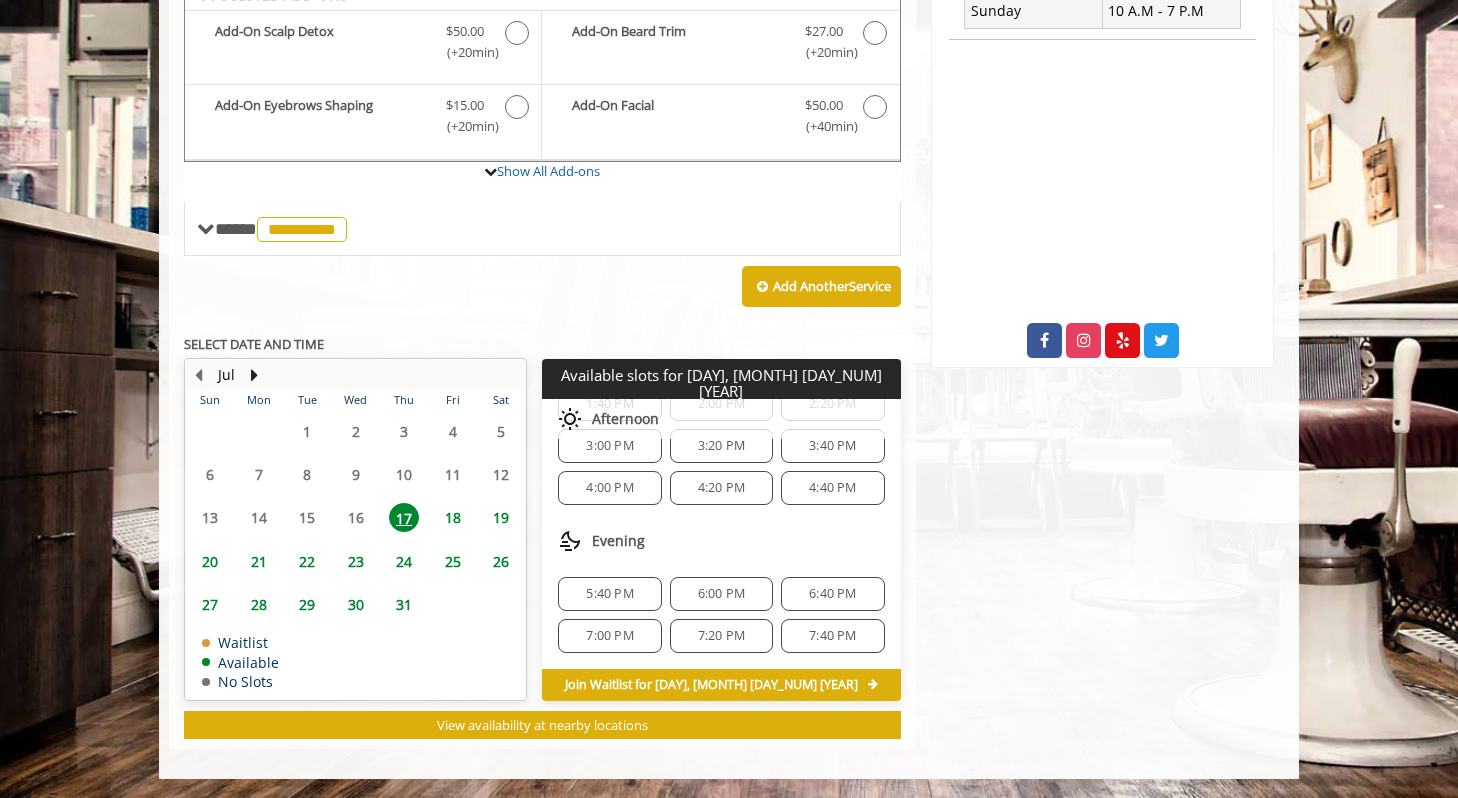 click on "5:40 PM" 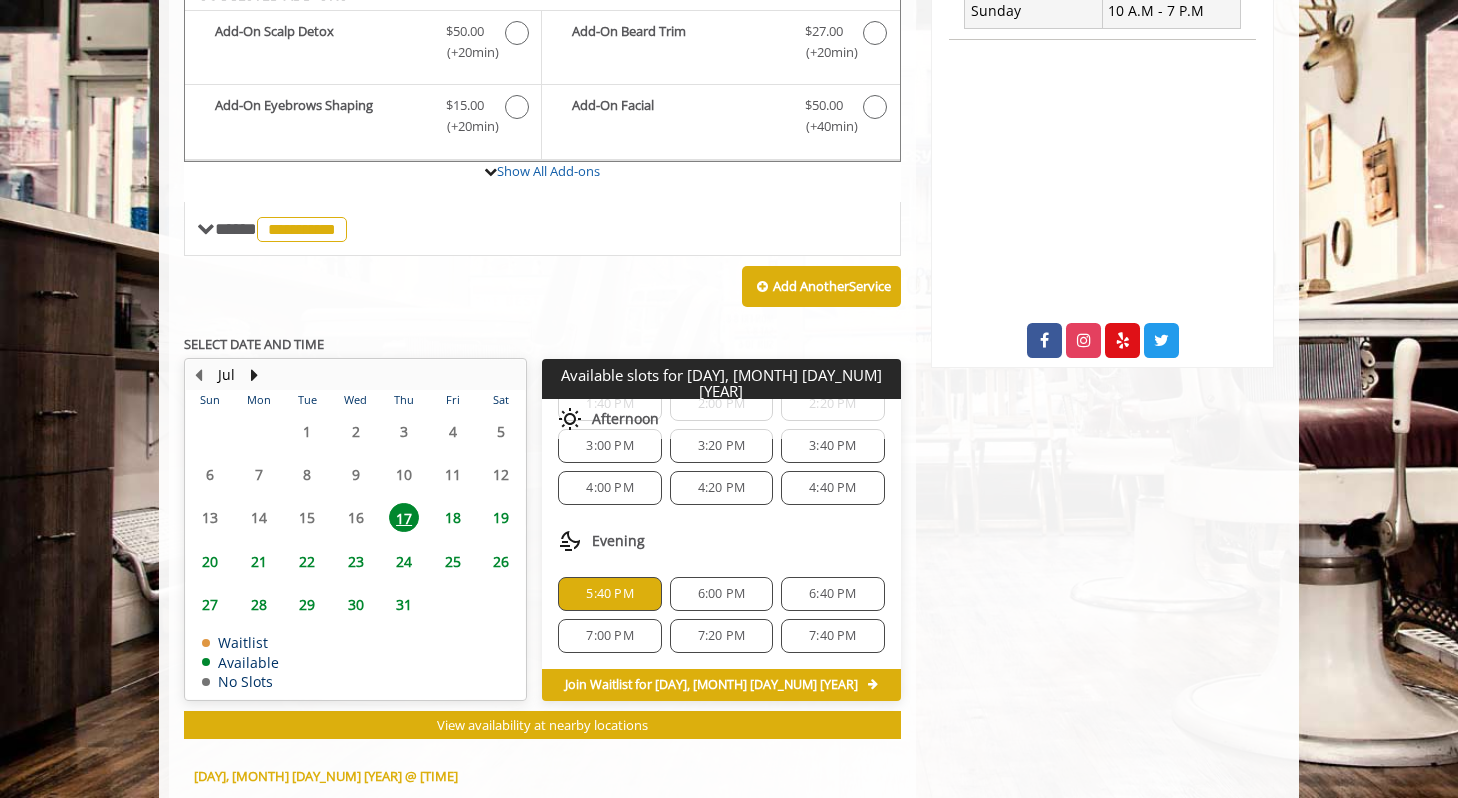 scroll, scrollTop: 1016, scrollLeft: 0, axis: vertical 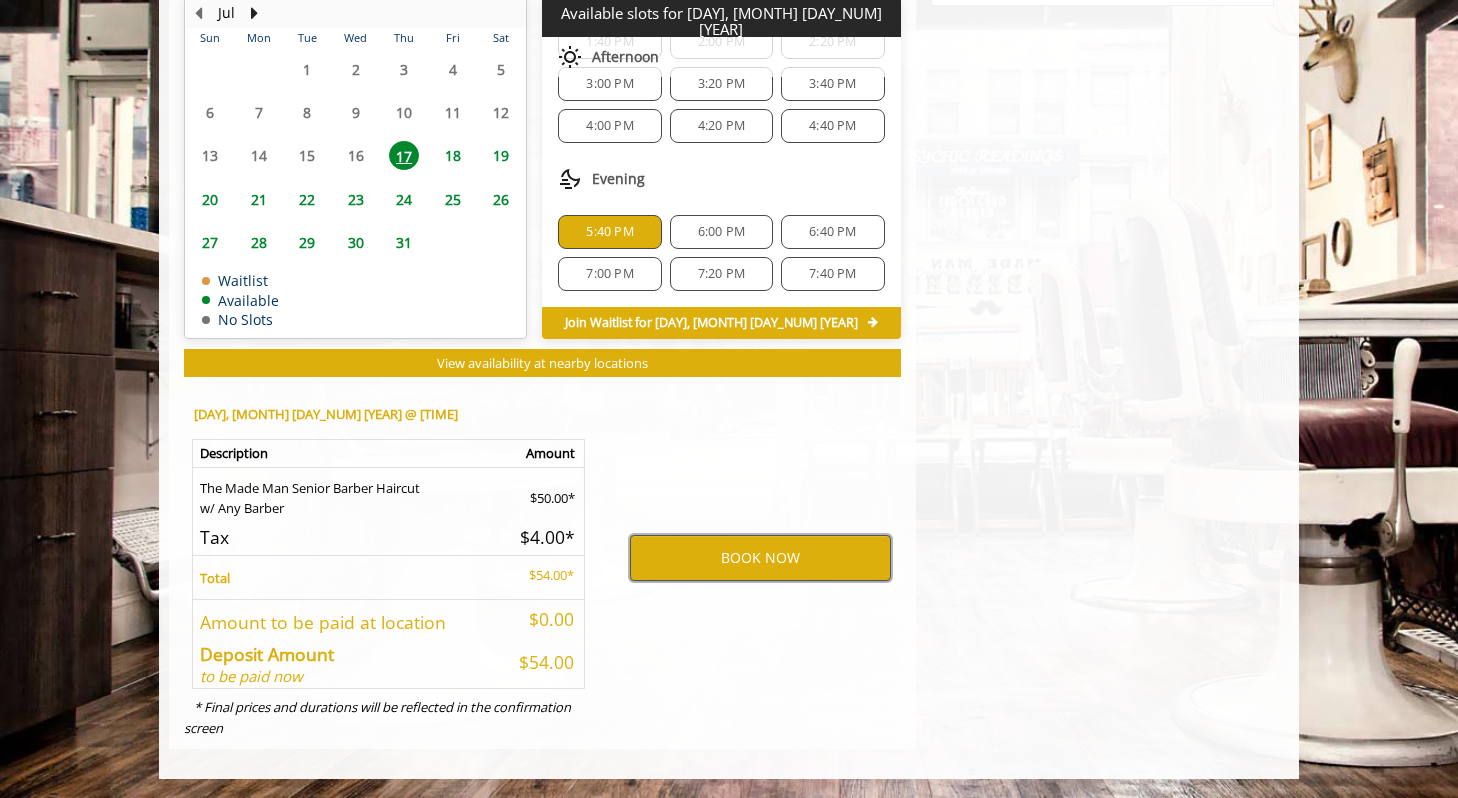 click on "BOOK NOW" at bounding box center [760, 558] 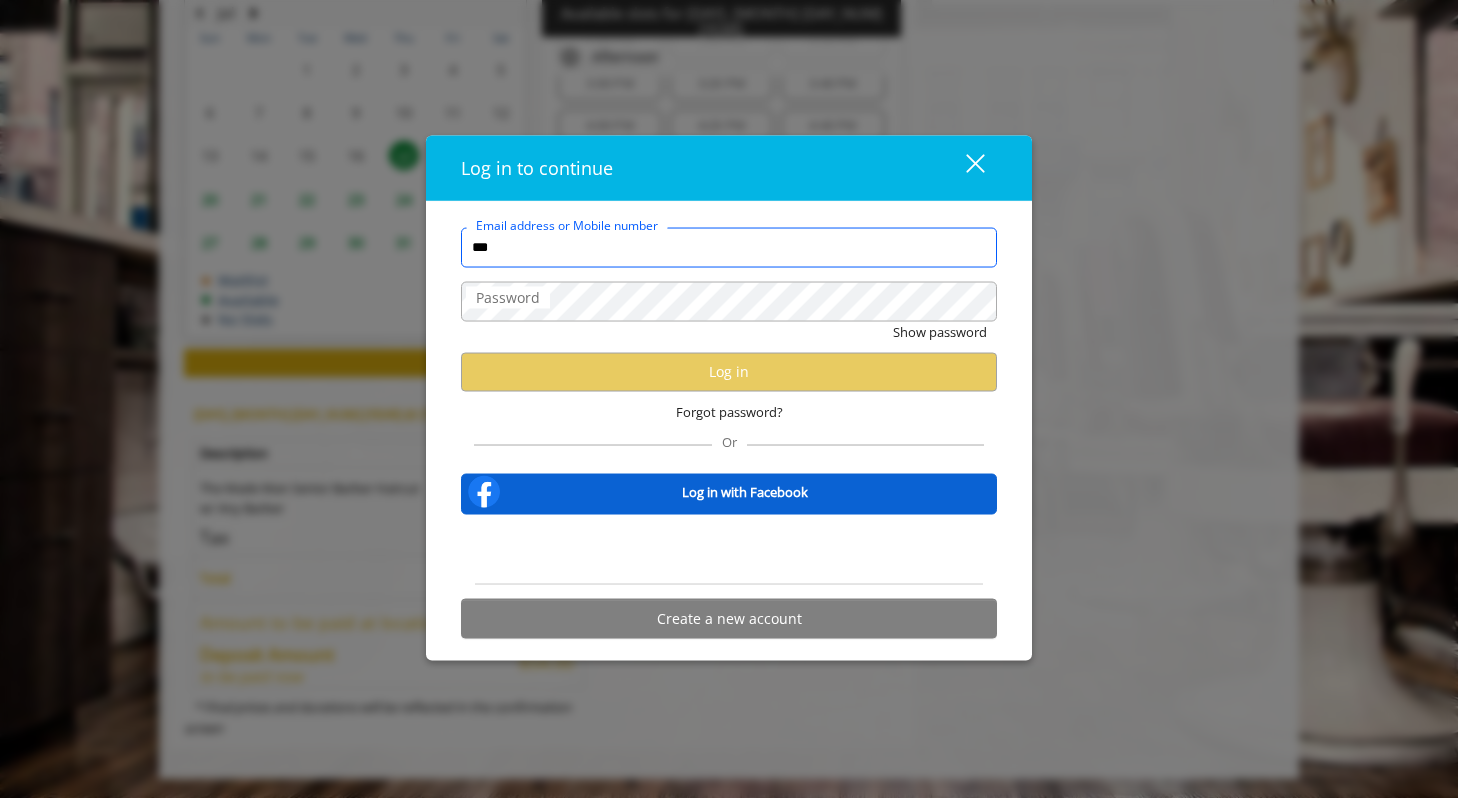 type on "**********" 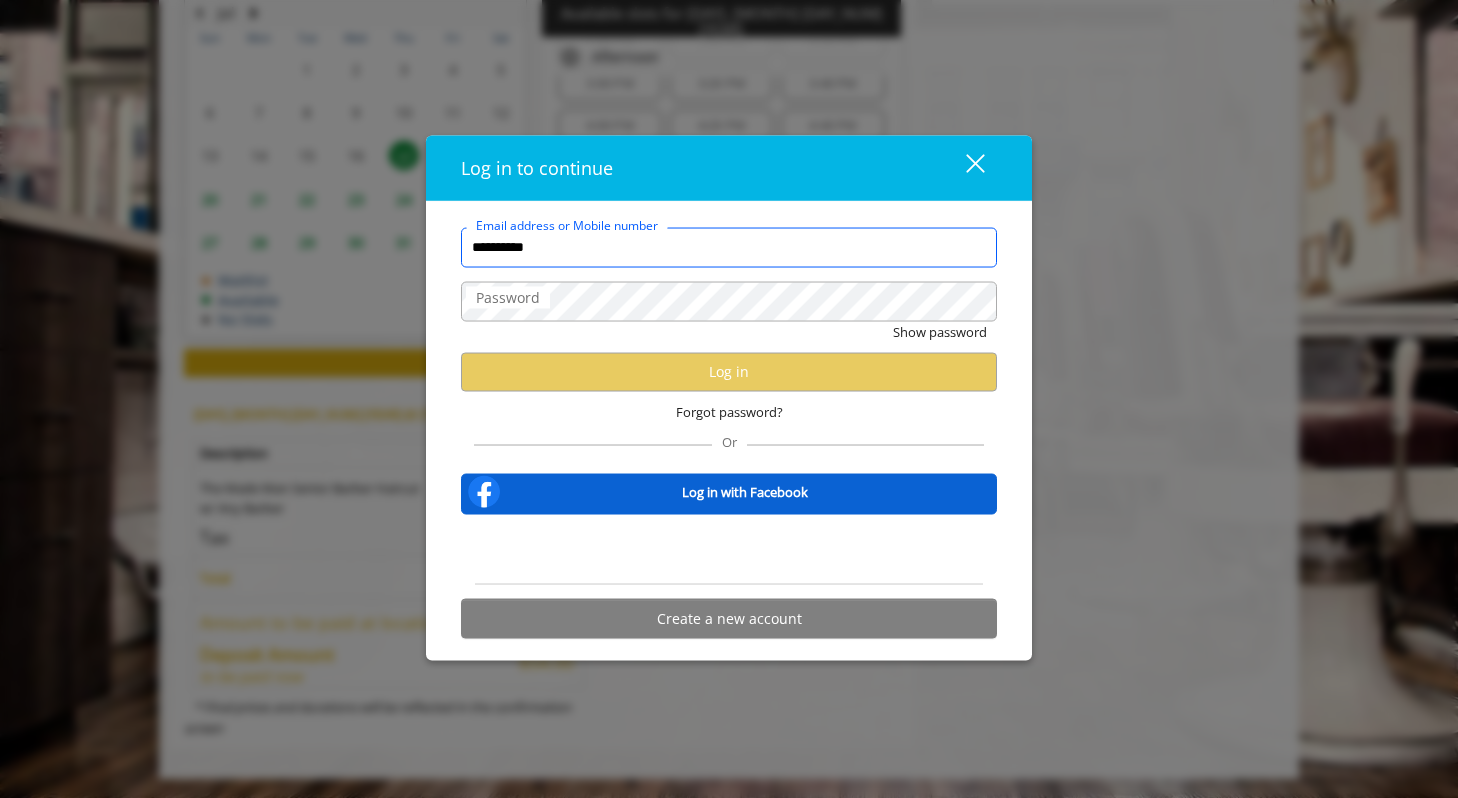 scroll, scrollTop: 0, scrollLeft: 0, axis: both 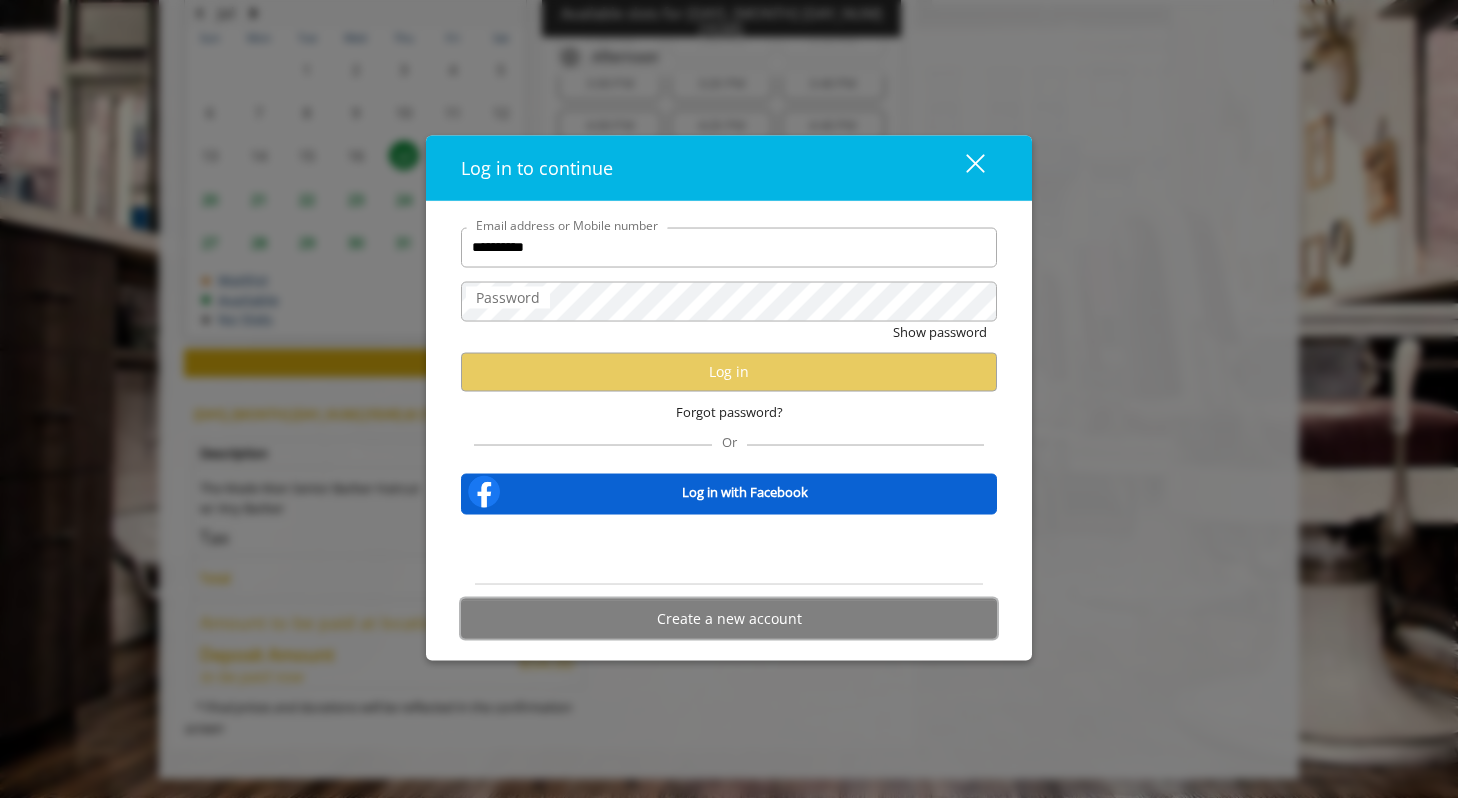 click on "Create a new account" at bounding box center [729, 618] 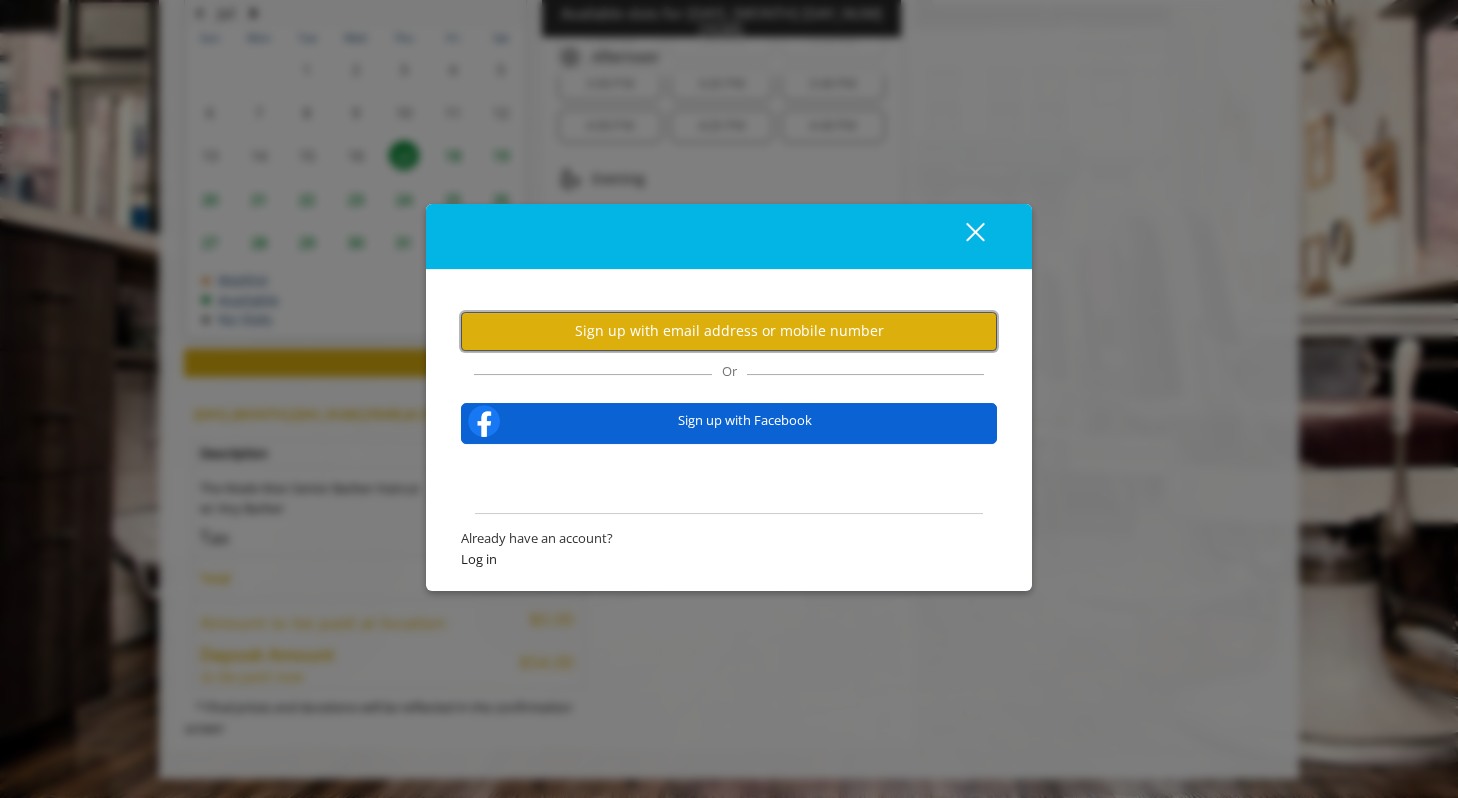 click on "Sign up with email address or mobile number" at bounding box center (729, 331) 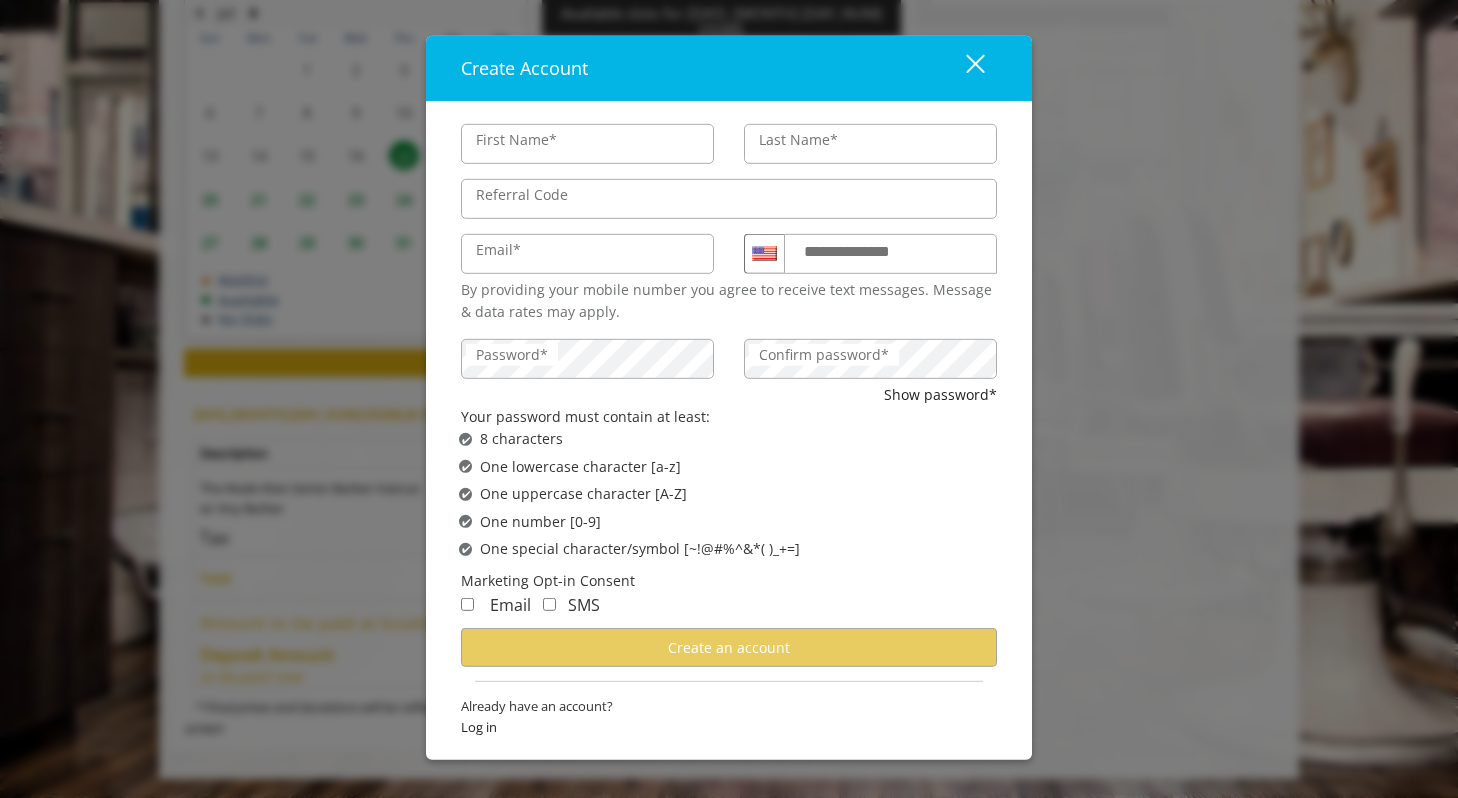 type on "****" 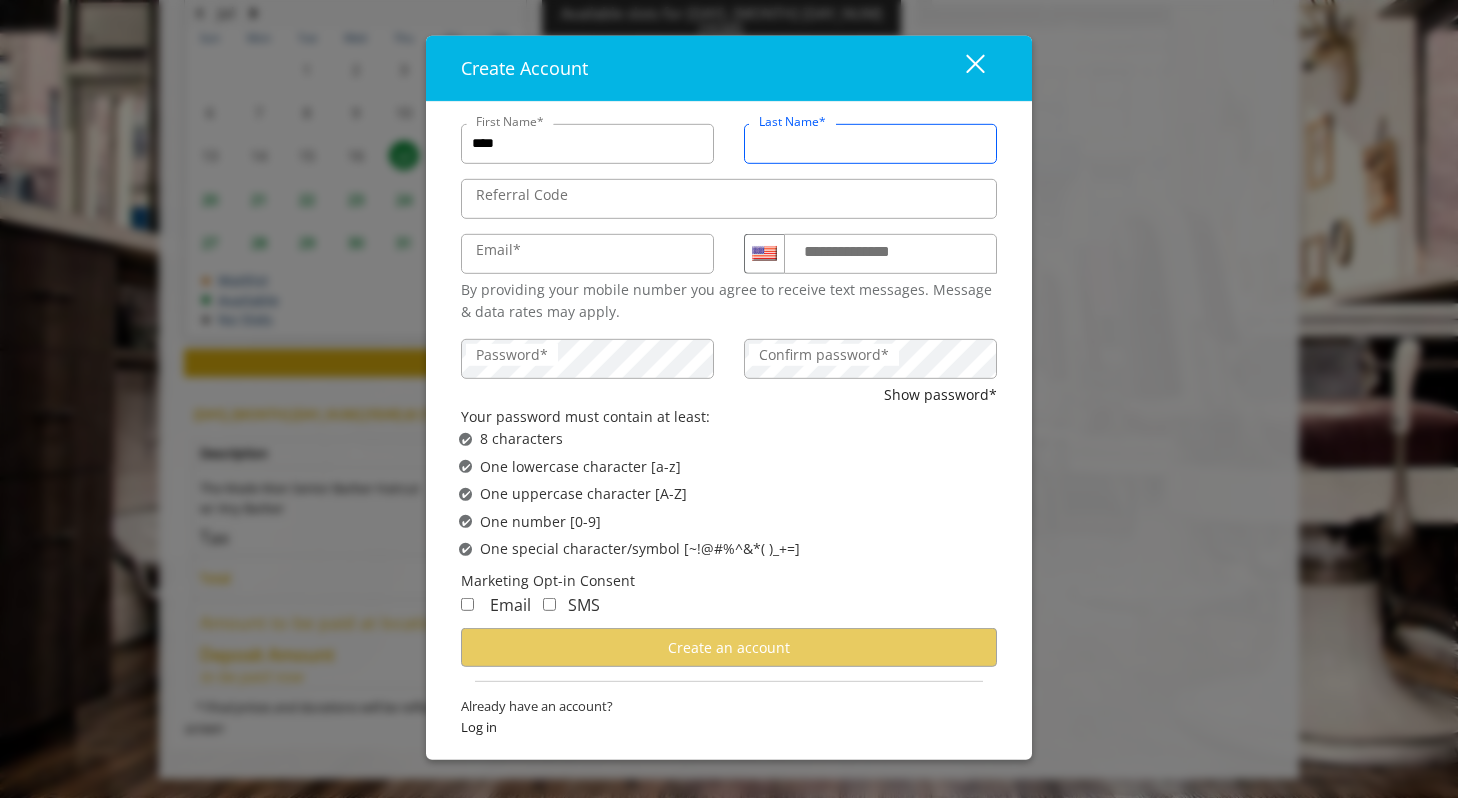 click on "Last Name*" at bounding box center [870, 144] 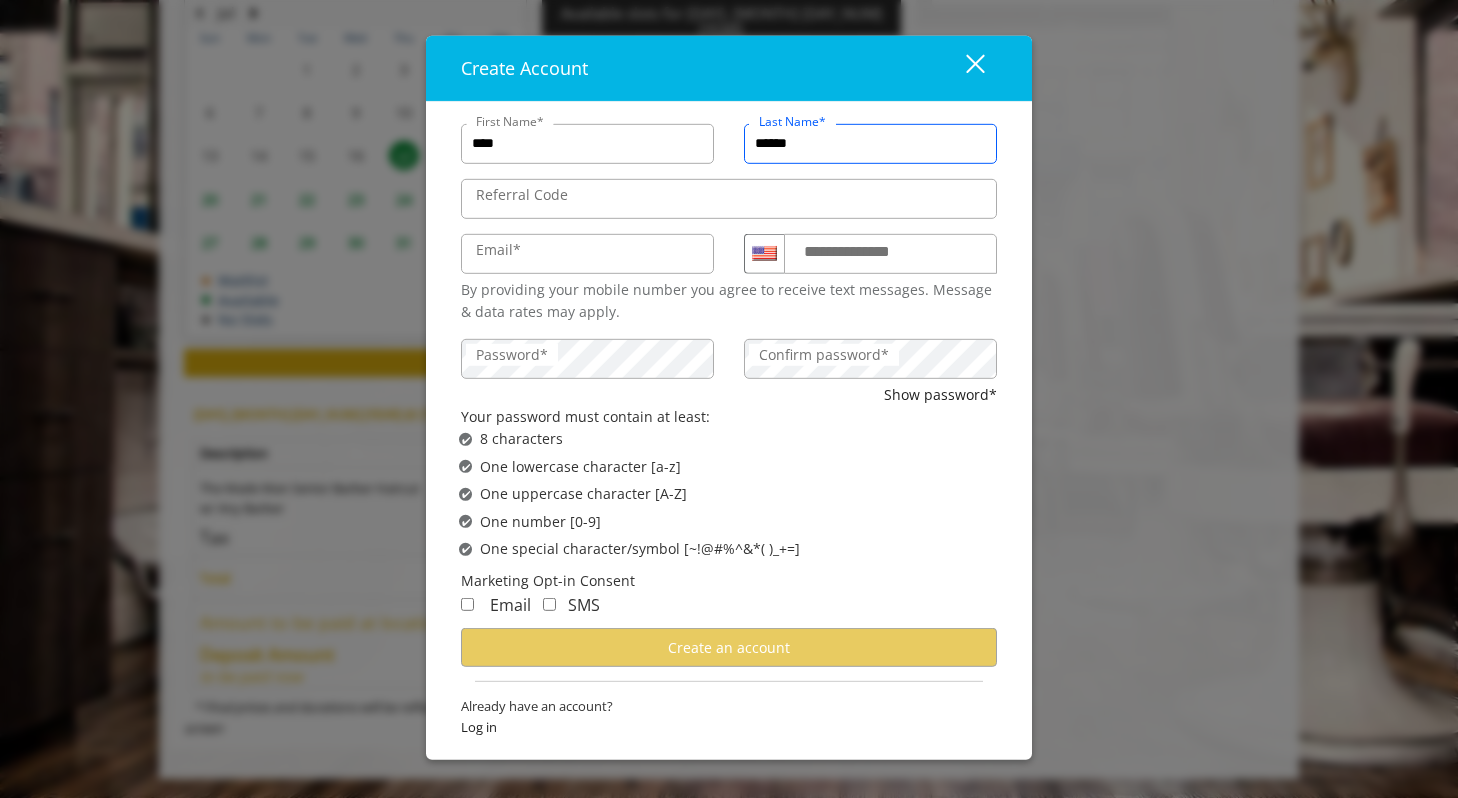 type on "******" 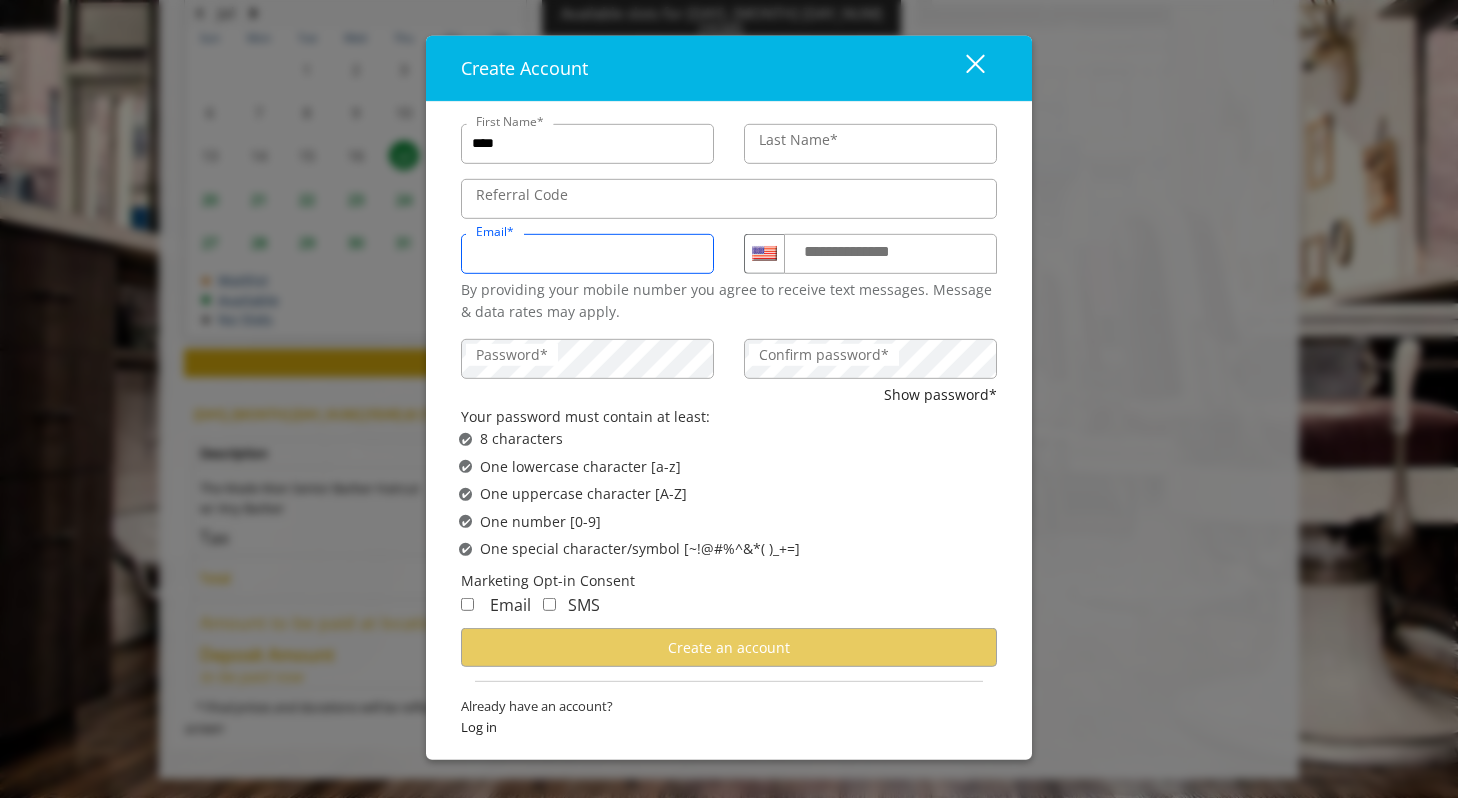 click on "Email*" at bounding box center [587, 254] 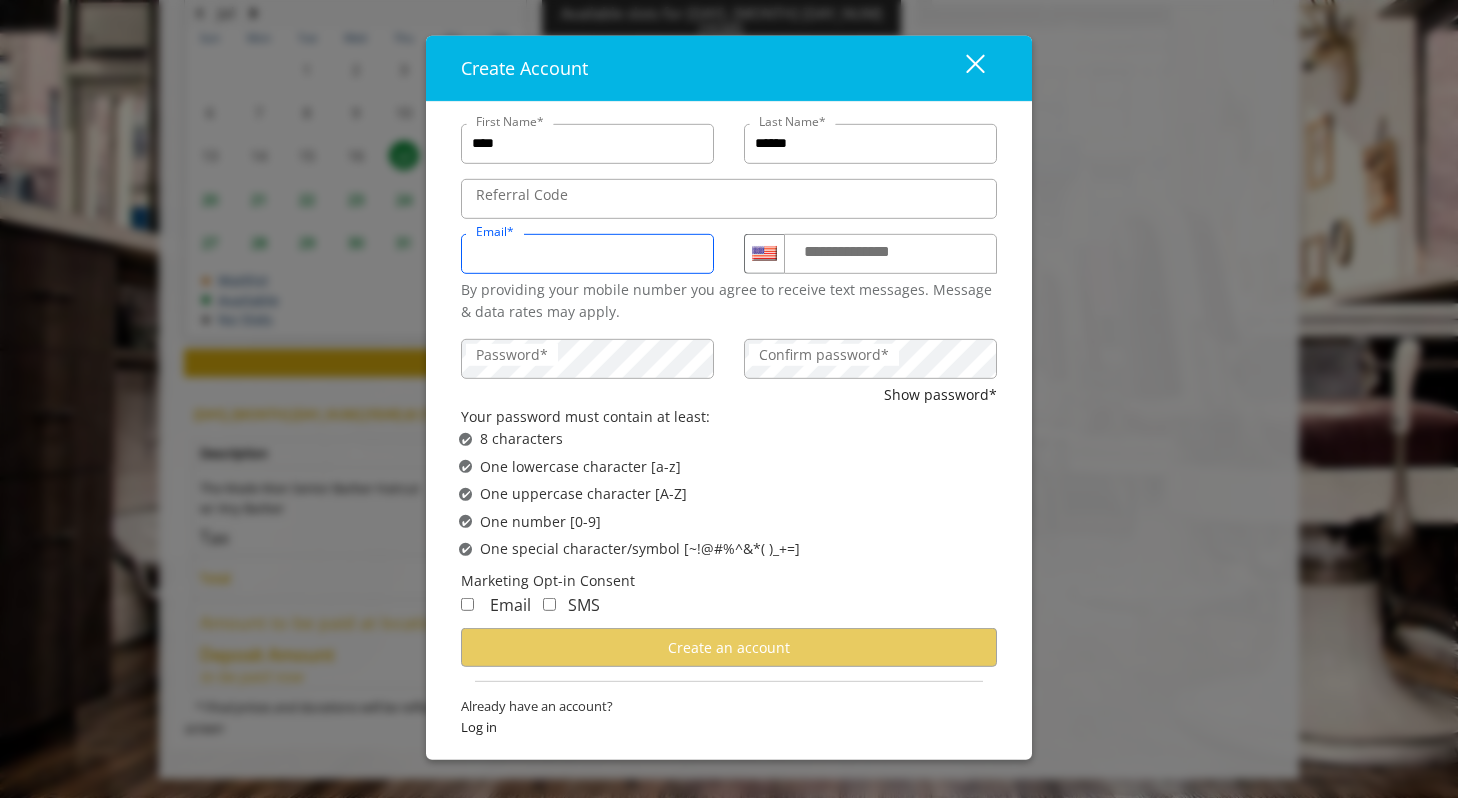 type on "**********" 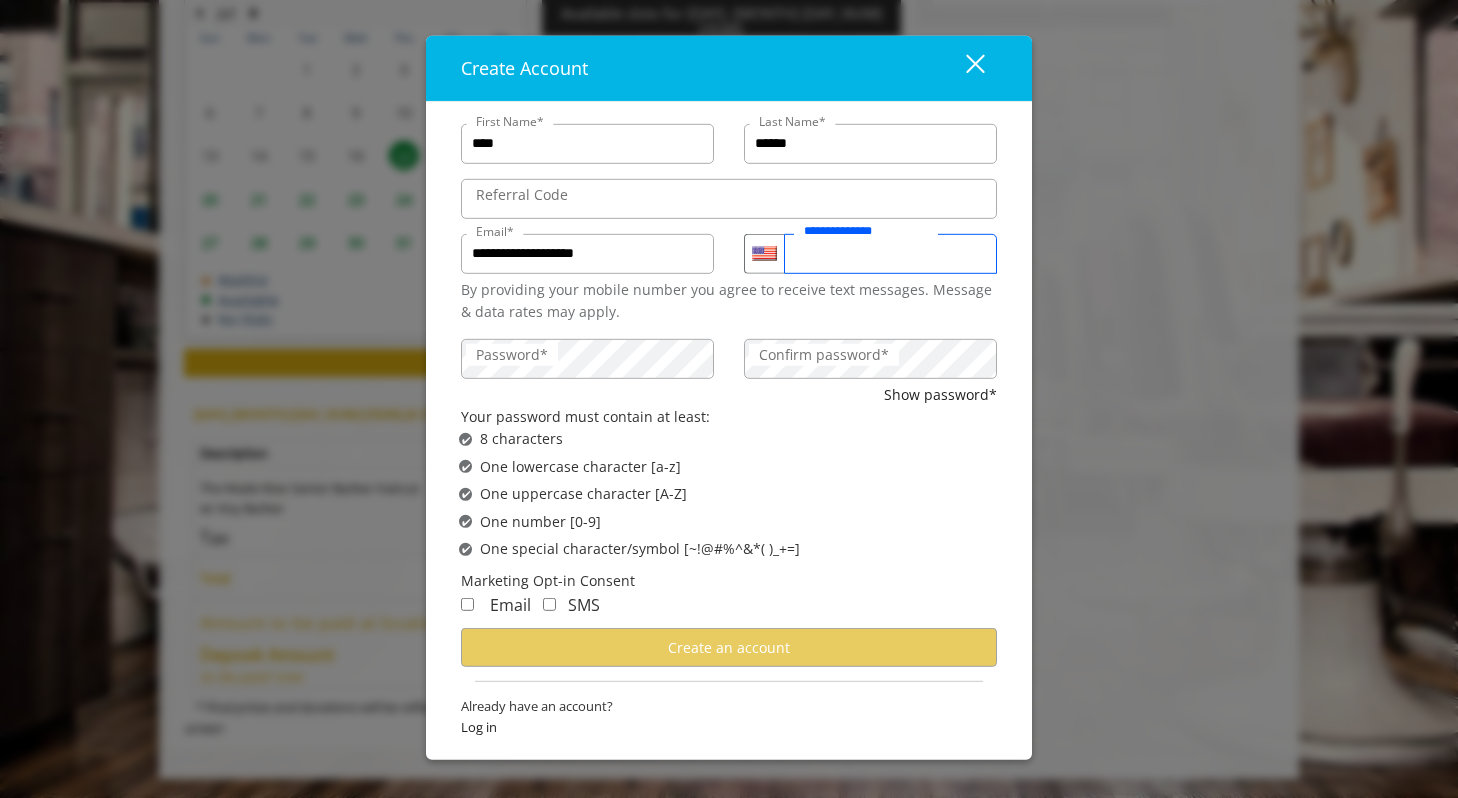 click on "**********" at bounding box center [890, 254] 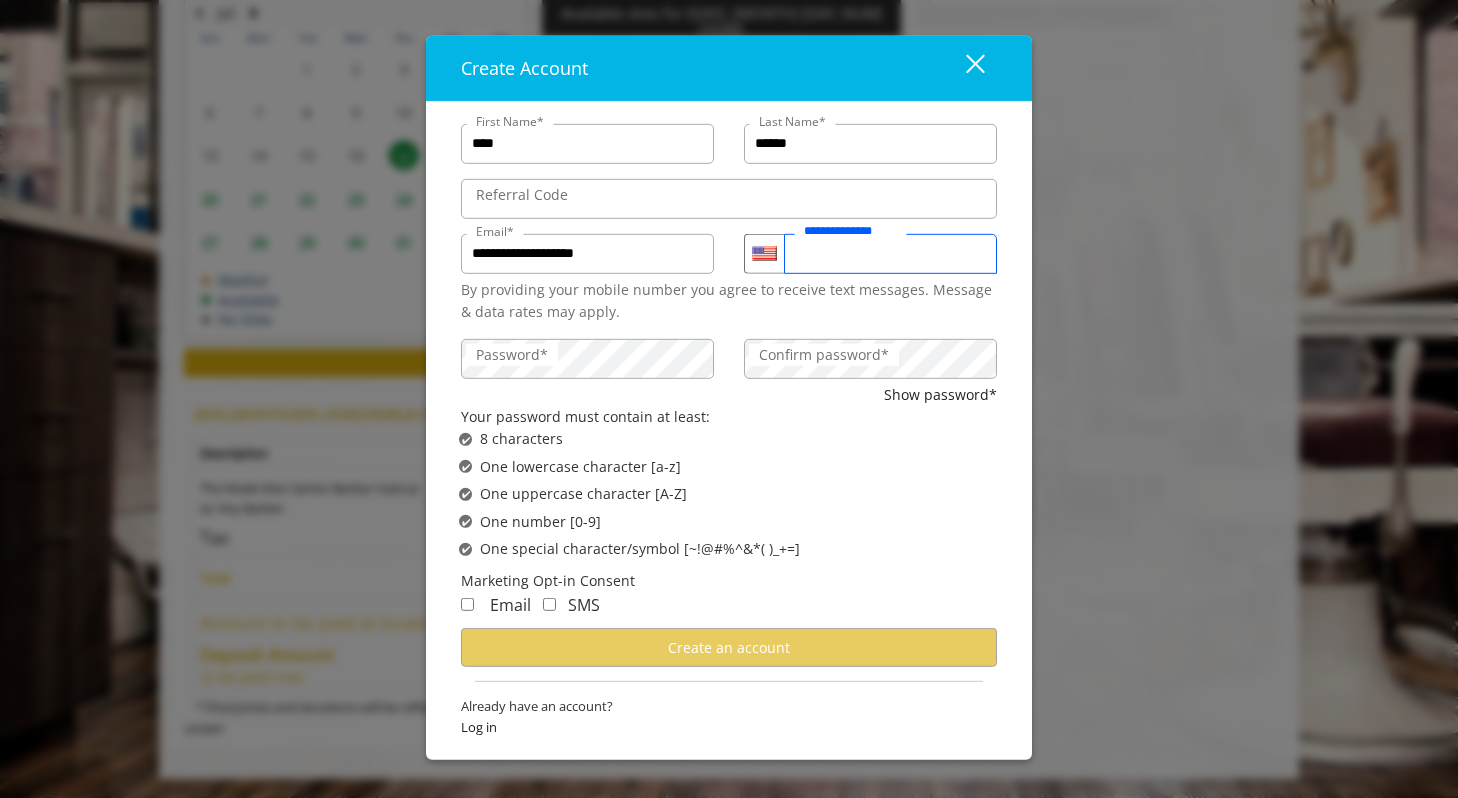 type on "**********" 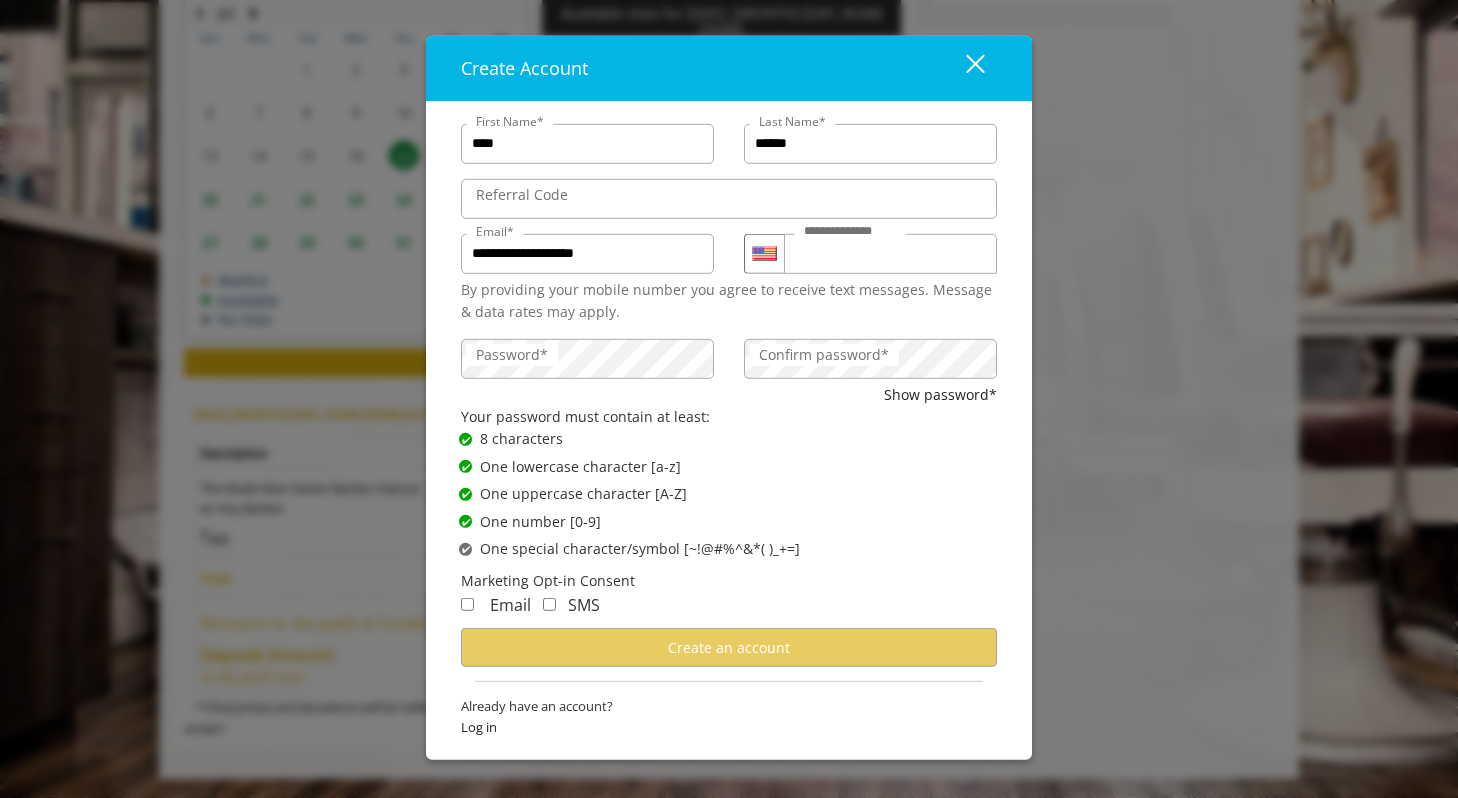 click on "Confirm password*" at bounding box center [824, 354] 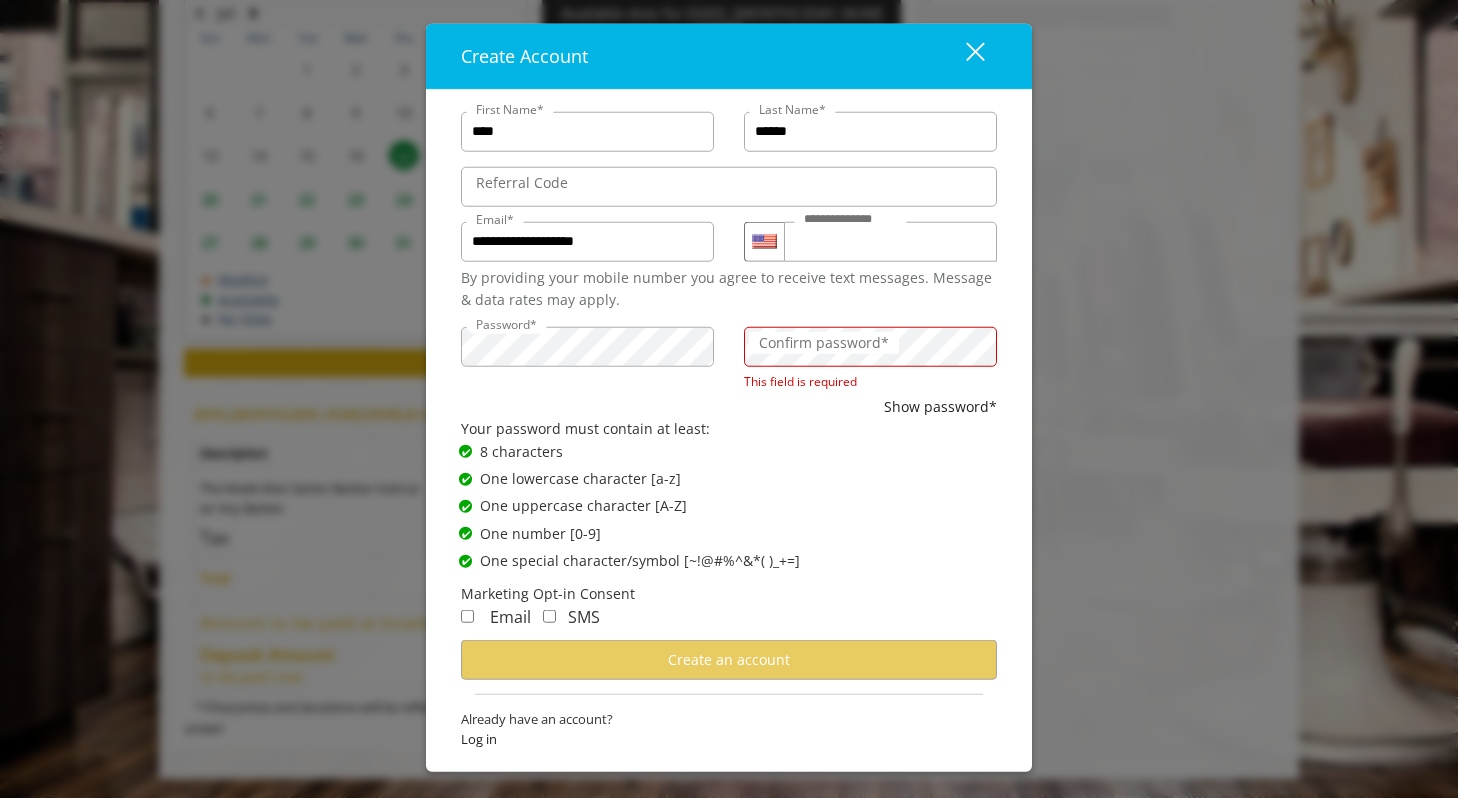 click on "Confirm password*" at bounding box center (824, 342) 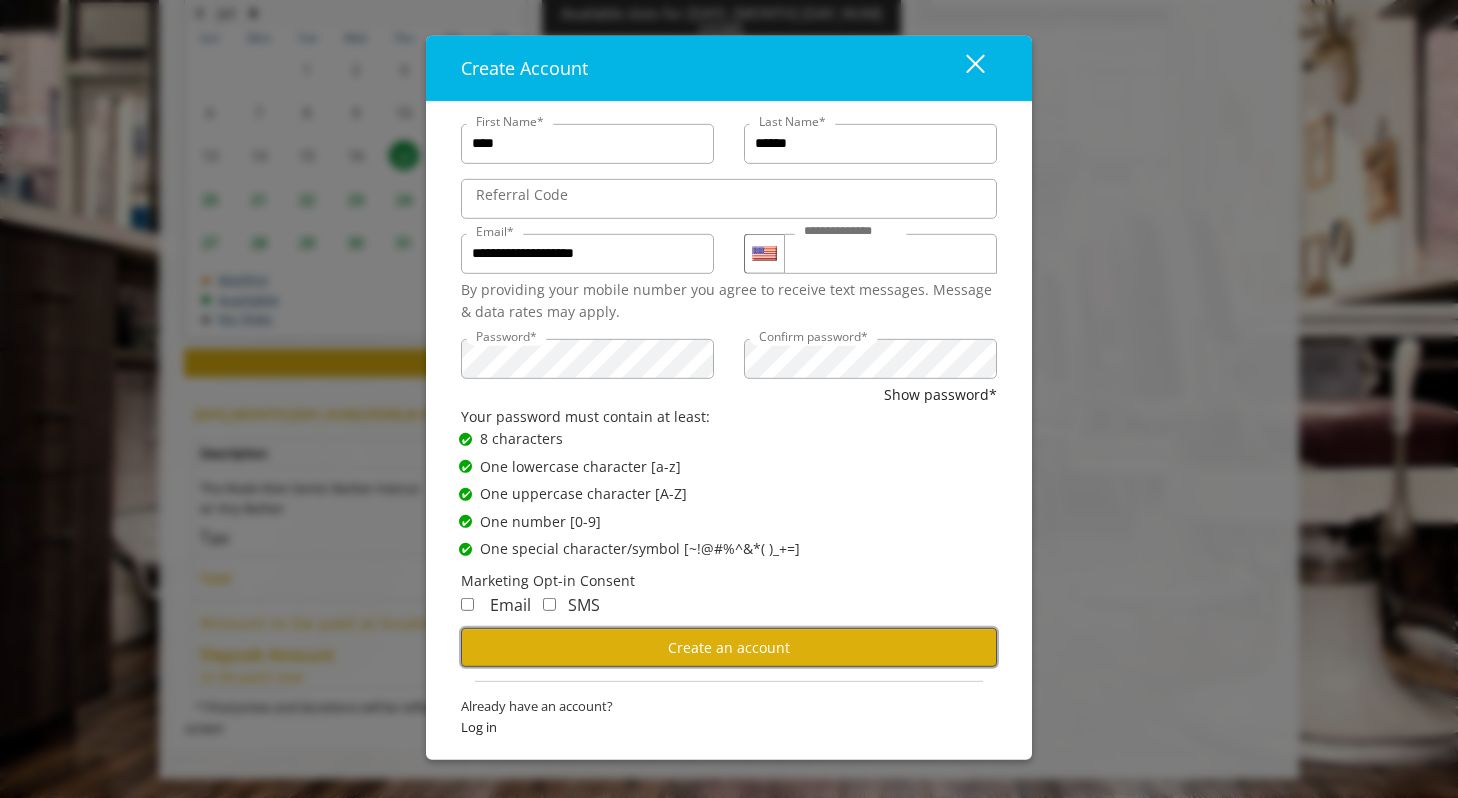 click on "Create an account" at bounding box center (729, 647) 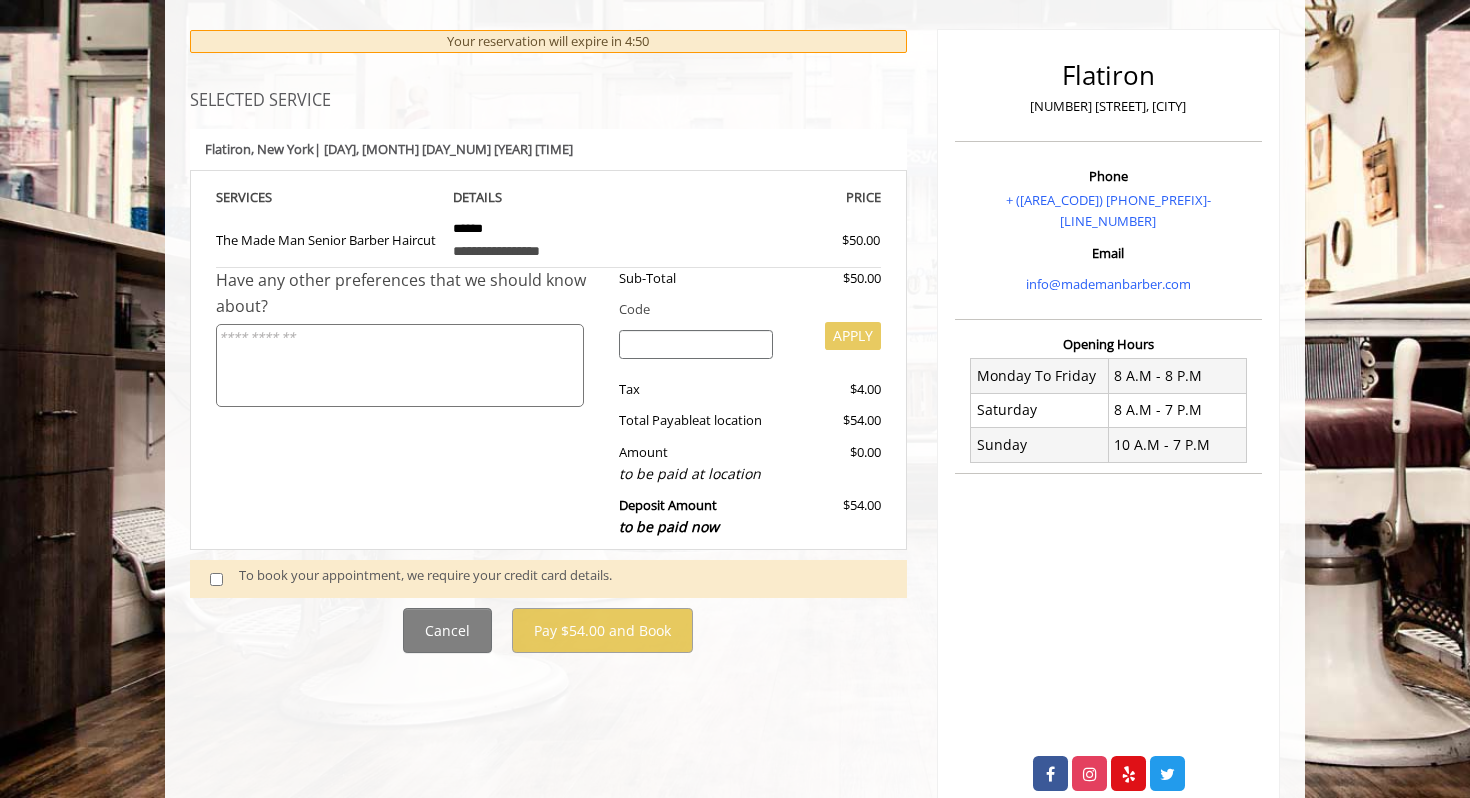 scroll, scrollTop: 254, scrollLeft: 0, axis: vertical 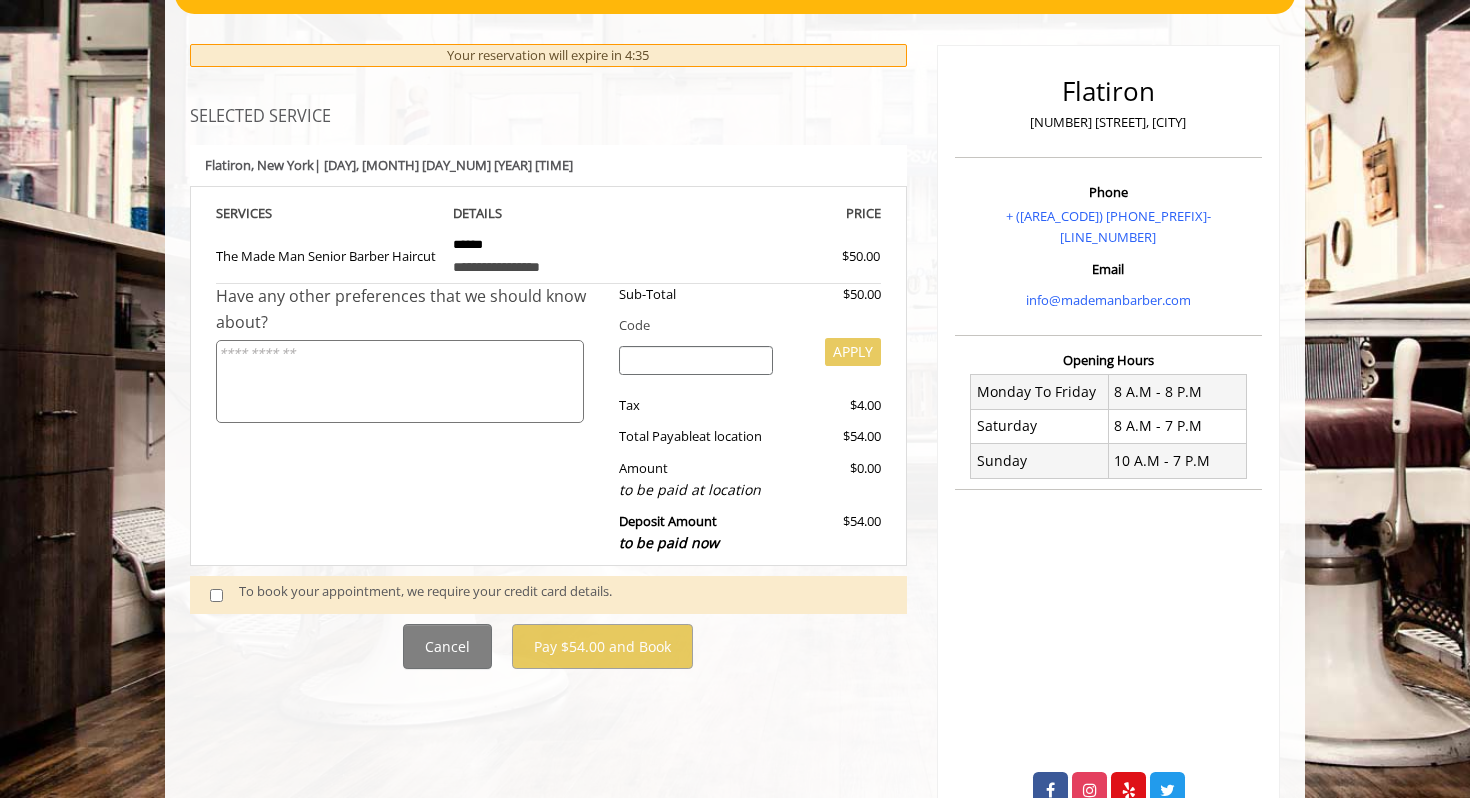 click at bounding box center (696, 361) 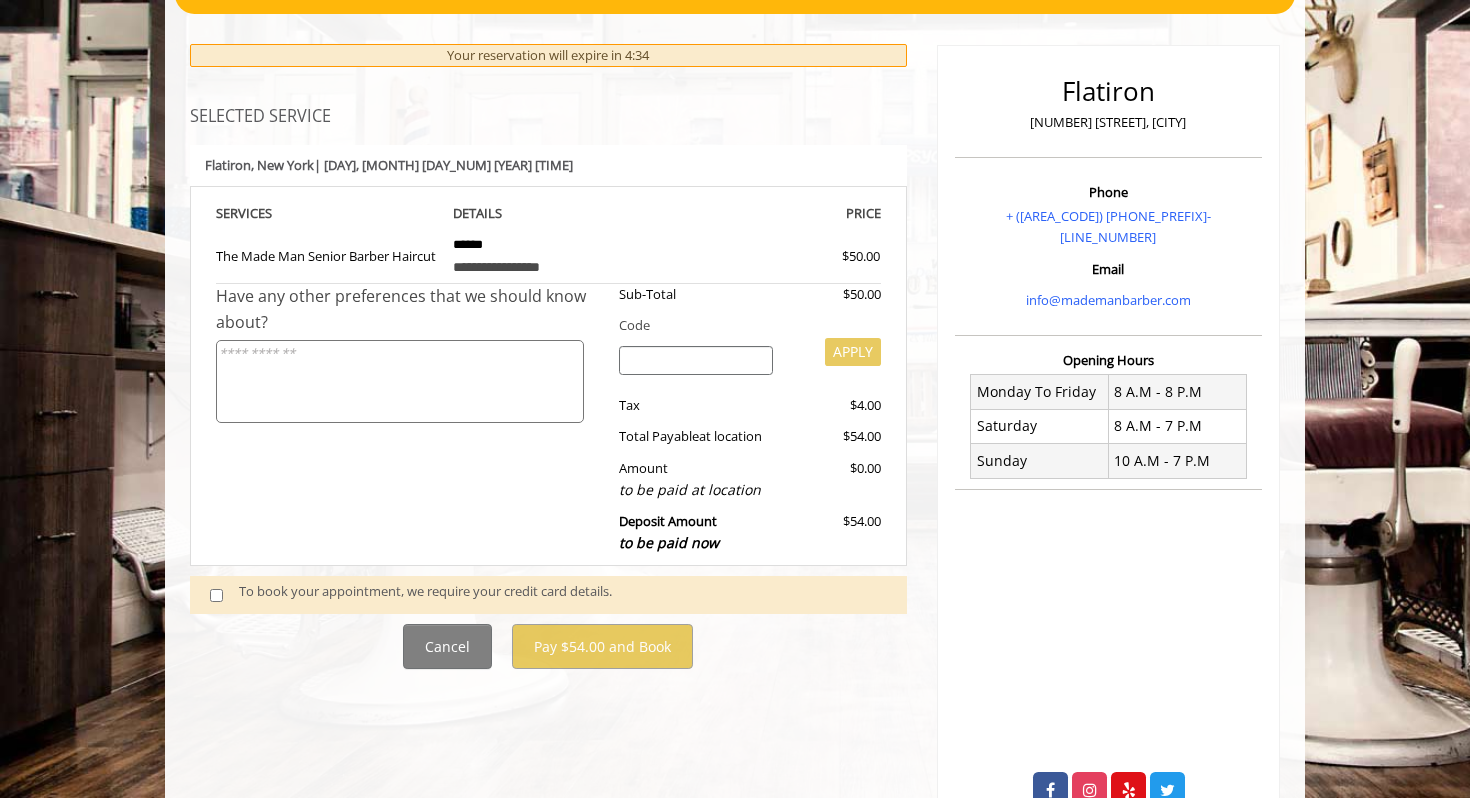 click on "Have any other preferences that we should know about?" 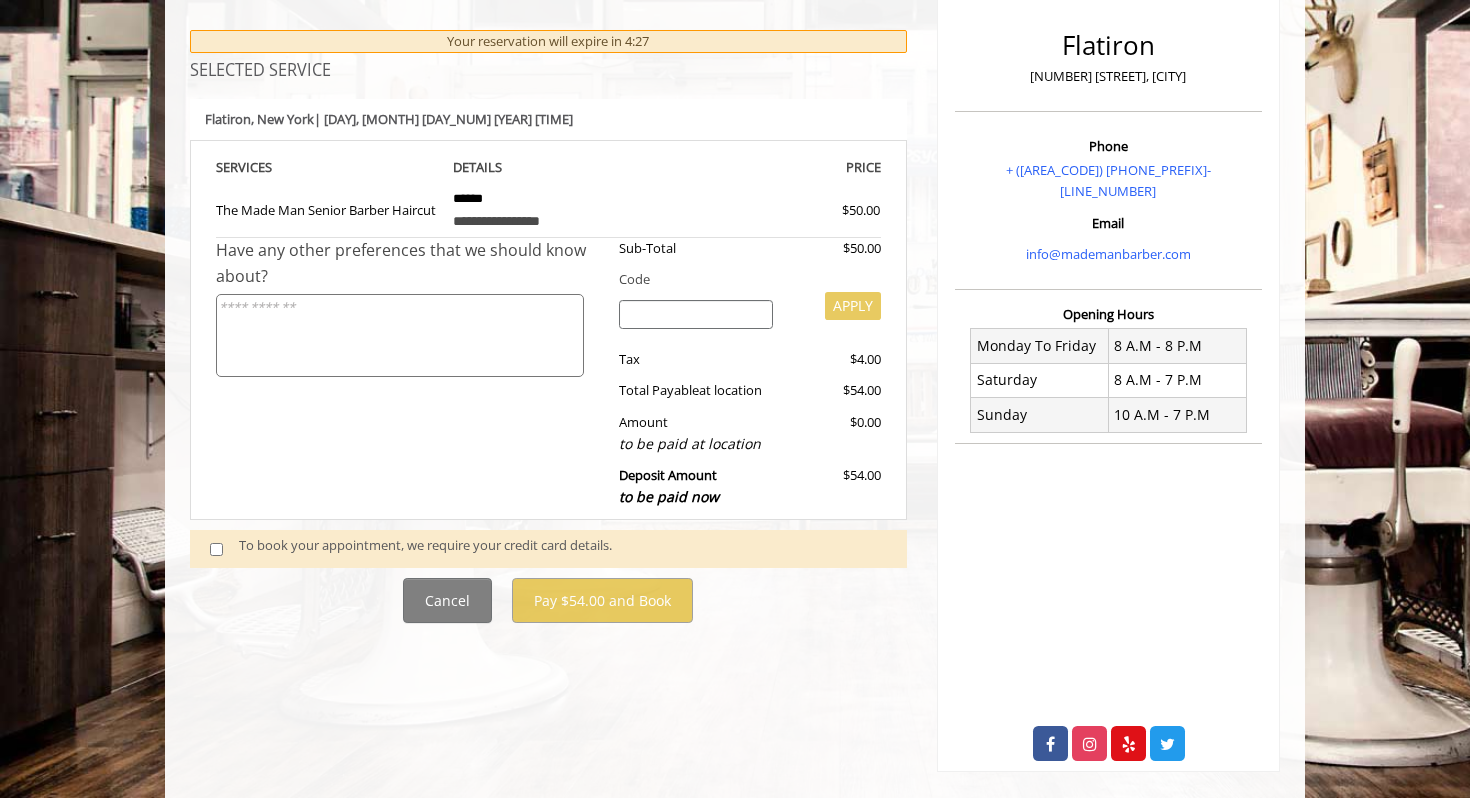 scroll, scrollTop: 254, scrollLeft: 0, axis: vertical 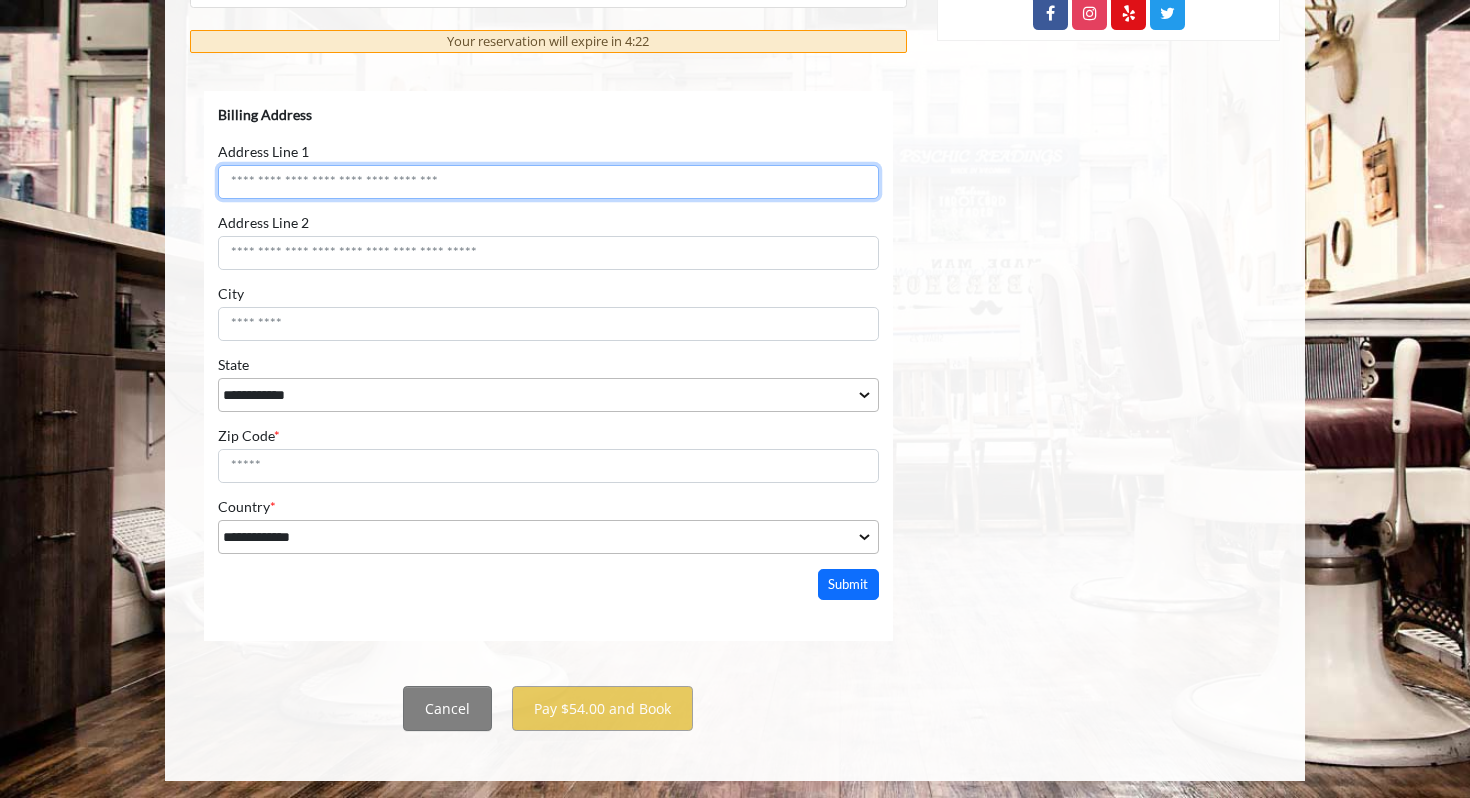 click on "Address Line 1" at bounding box center (548, 182) 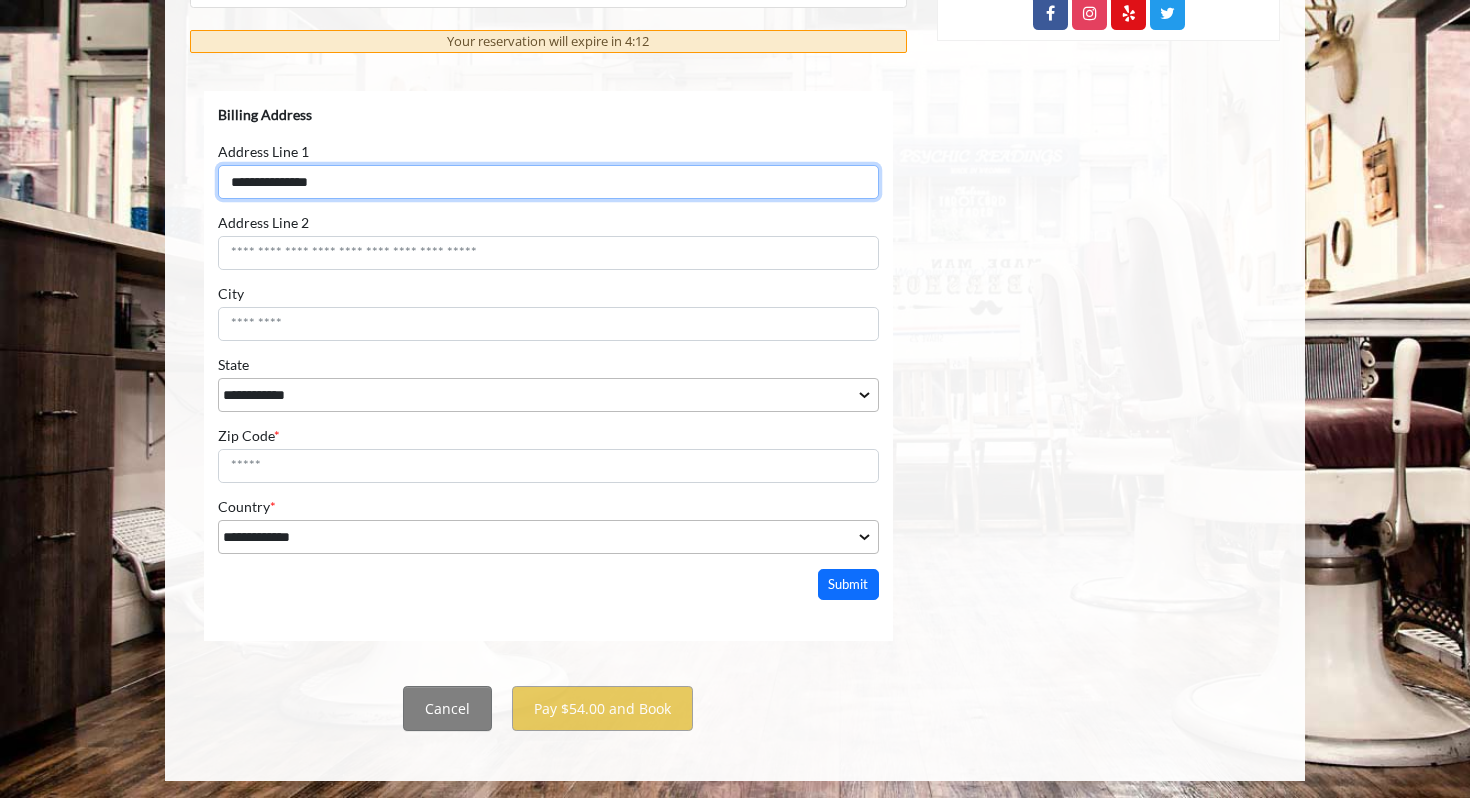 type on "**********" 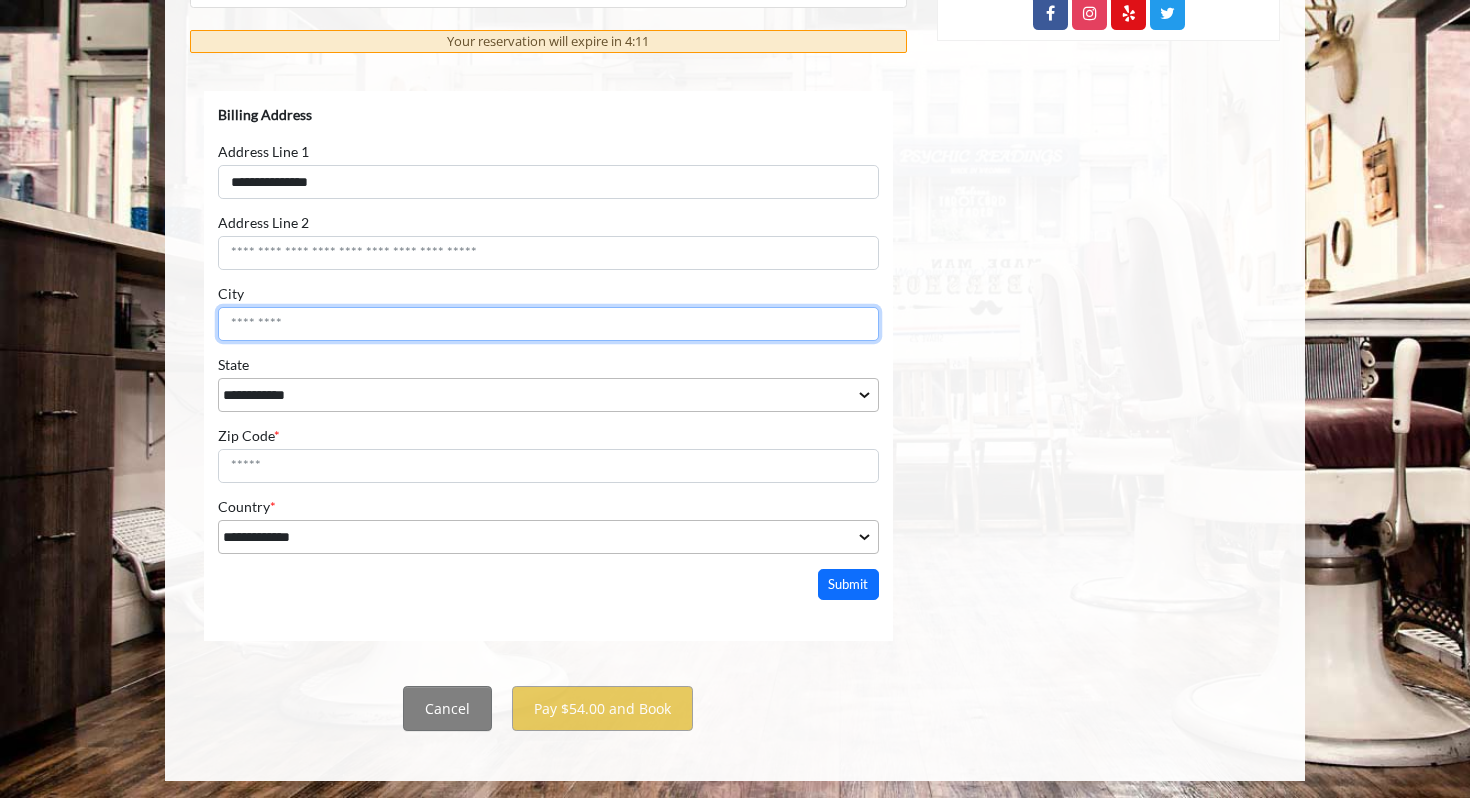 click on "City" at bounding box center (548, 324) 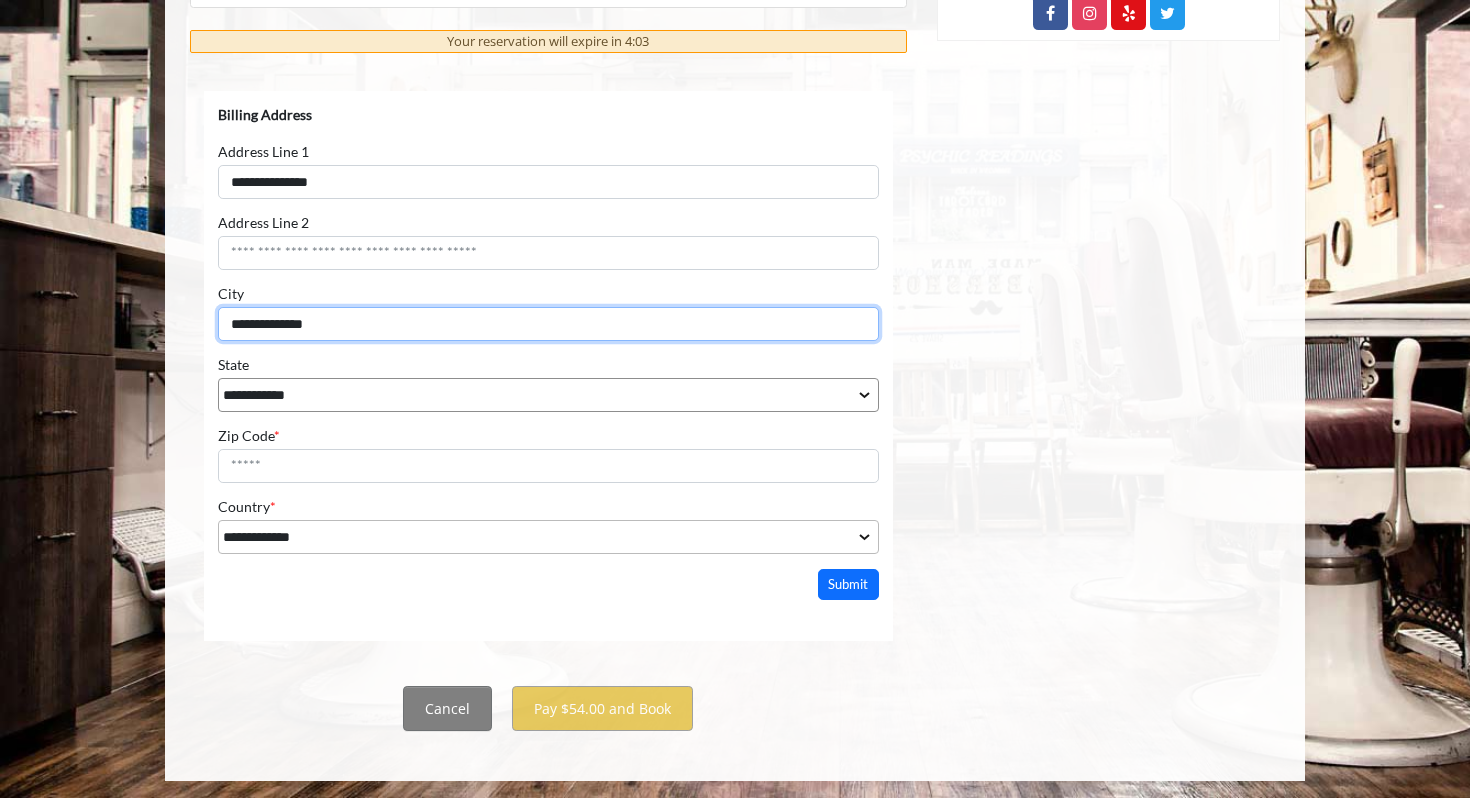 type on "**********" 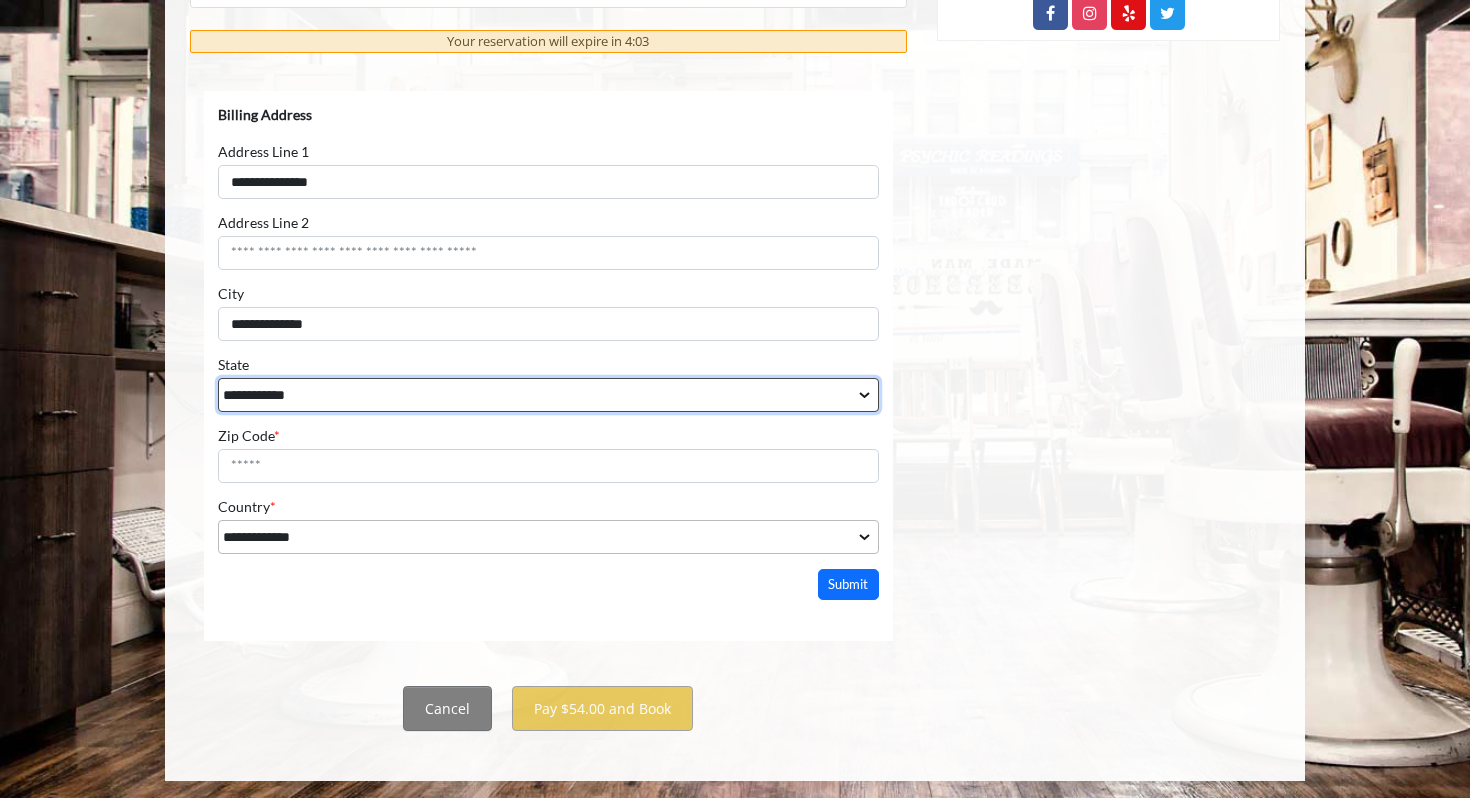 click on "**********" at bounding box center (548, 395) 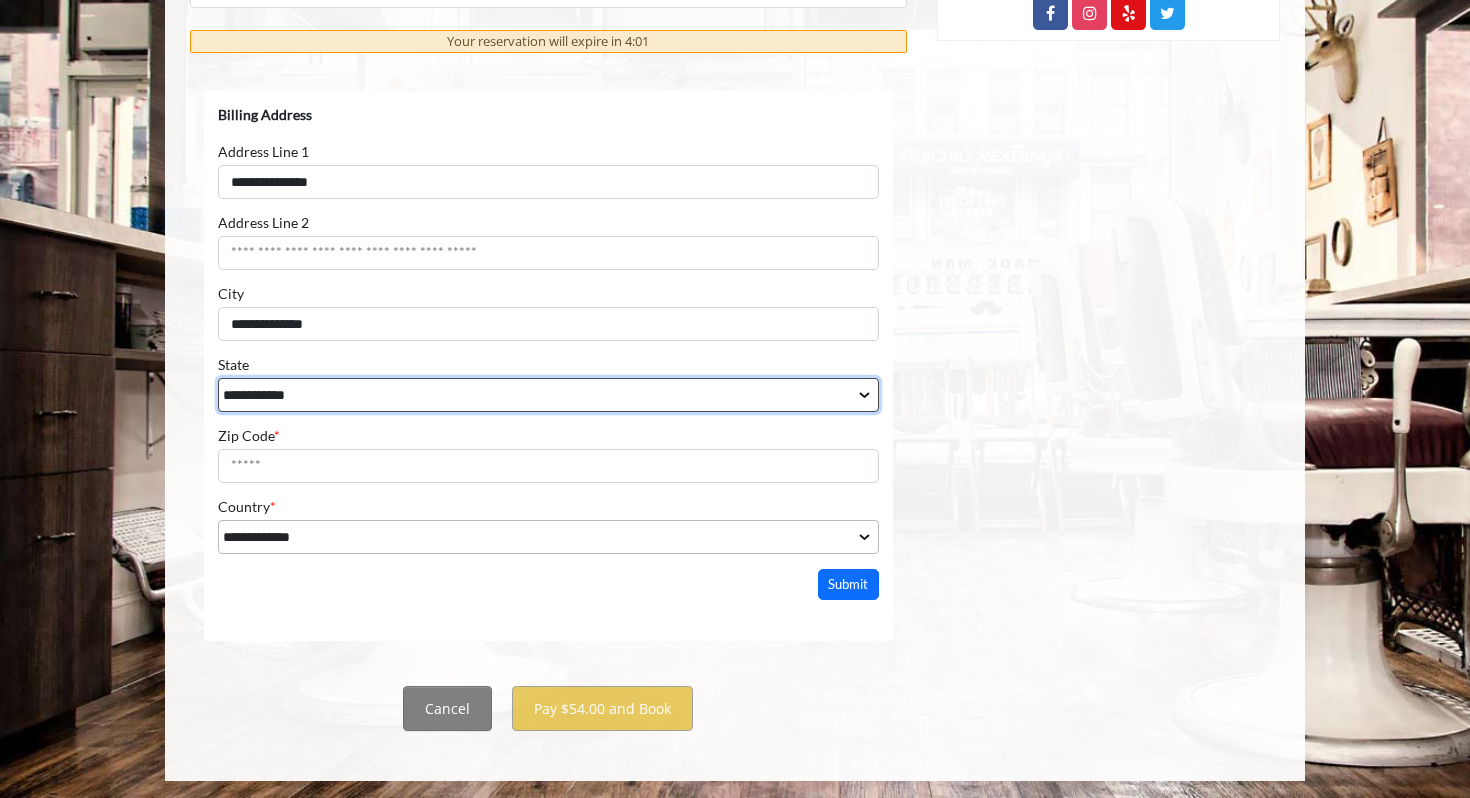 select on "**" 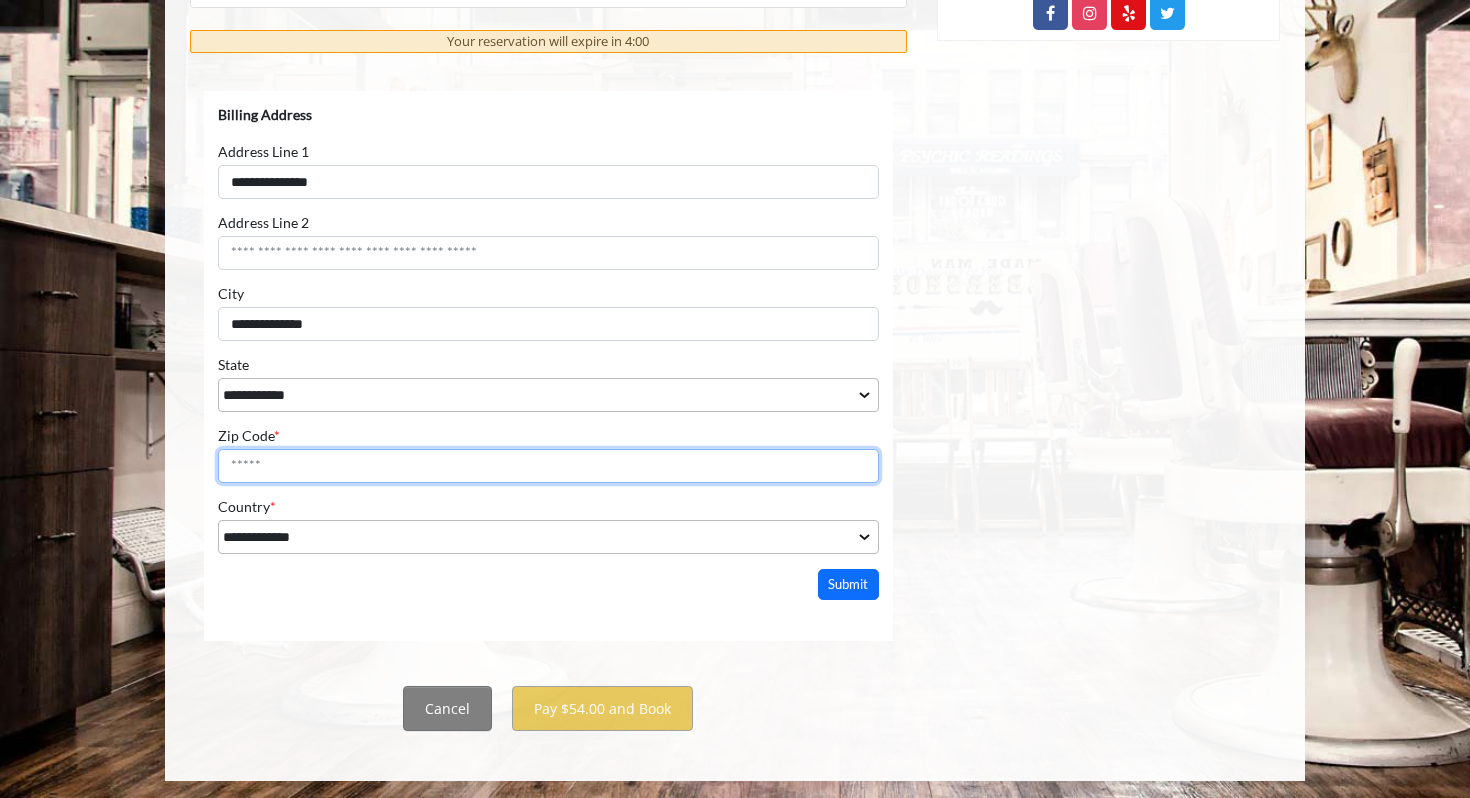 click on "Zip Code  *" at bounding box center [548, 466] 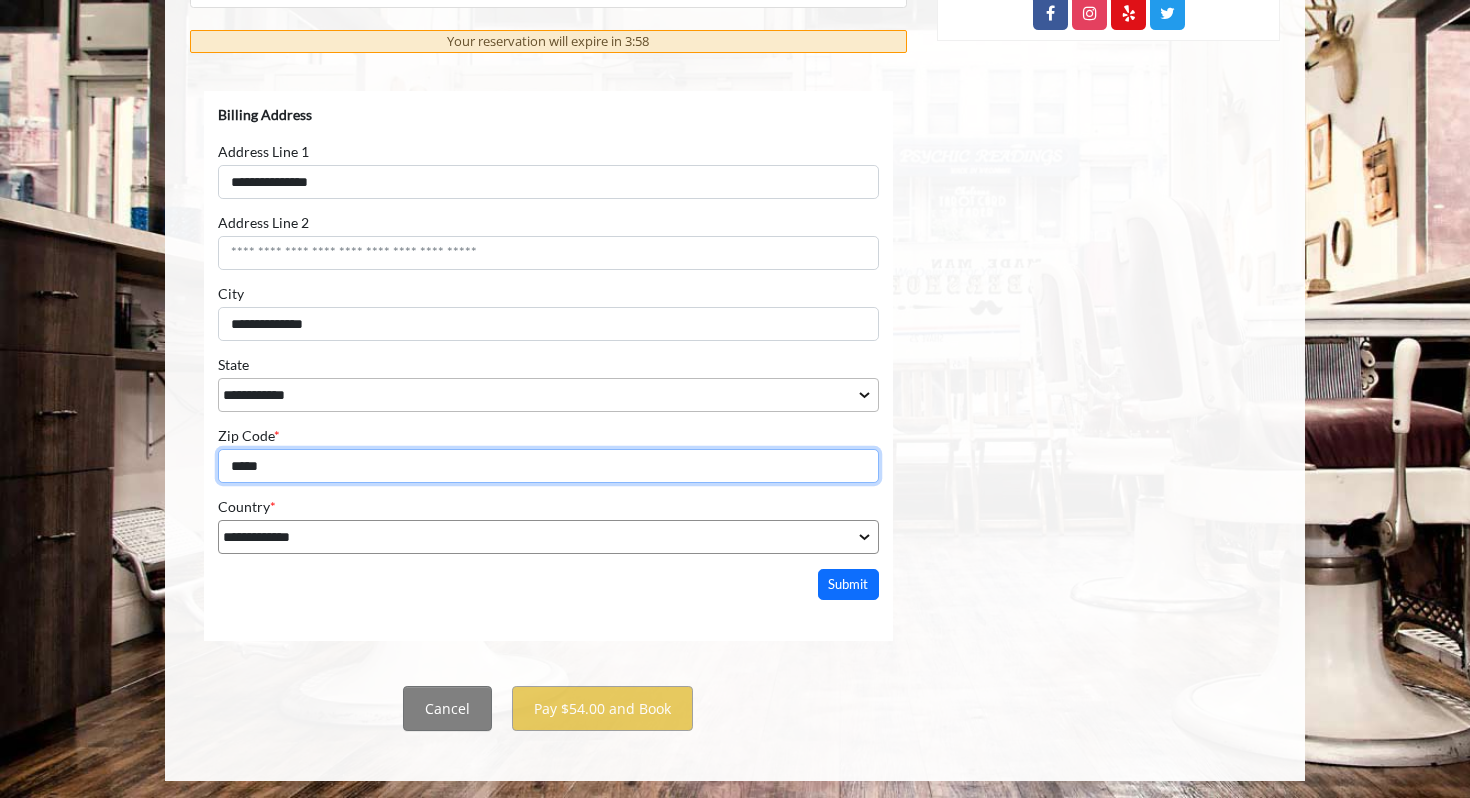type on "*****" 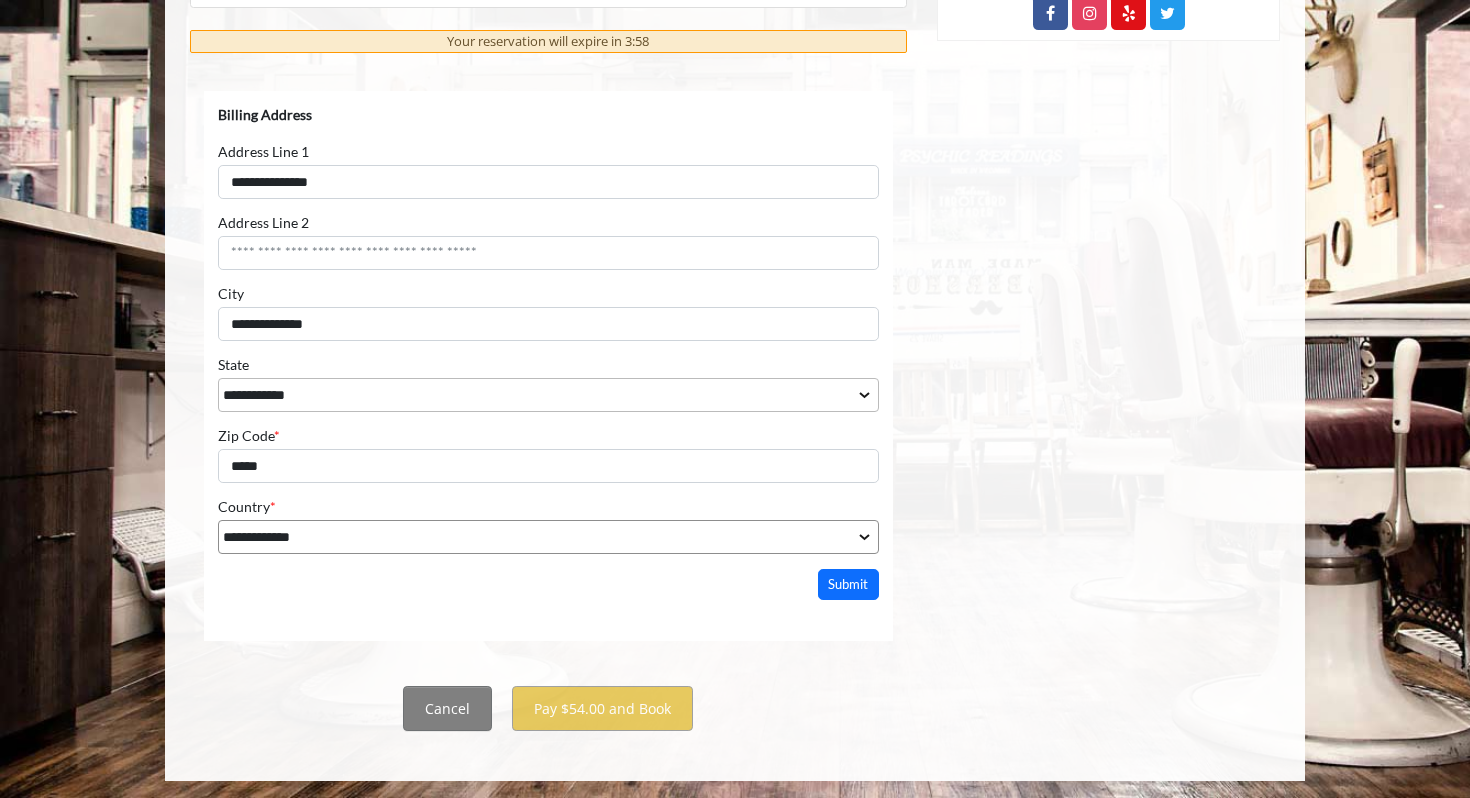 click on "**********" at bounding box center (548, 537) 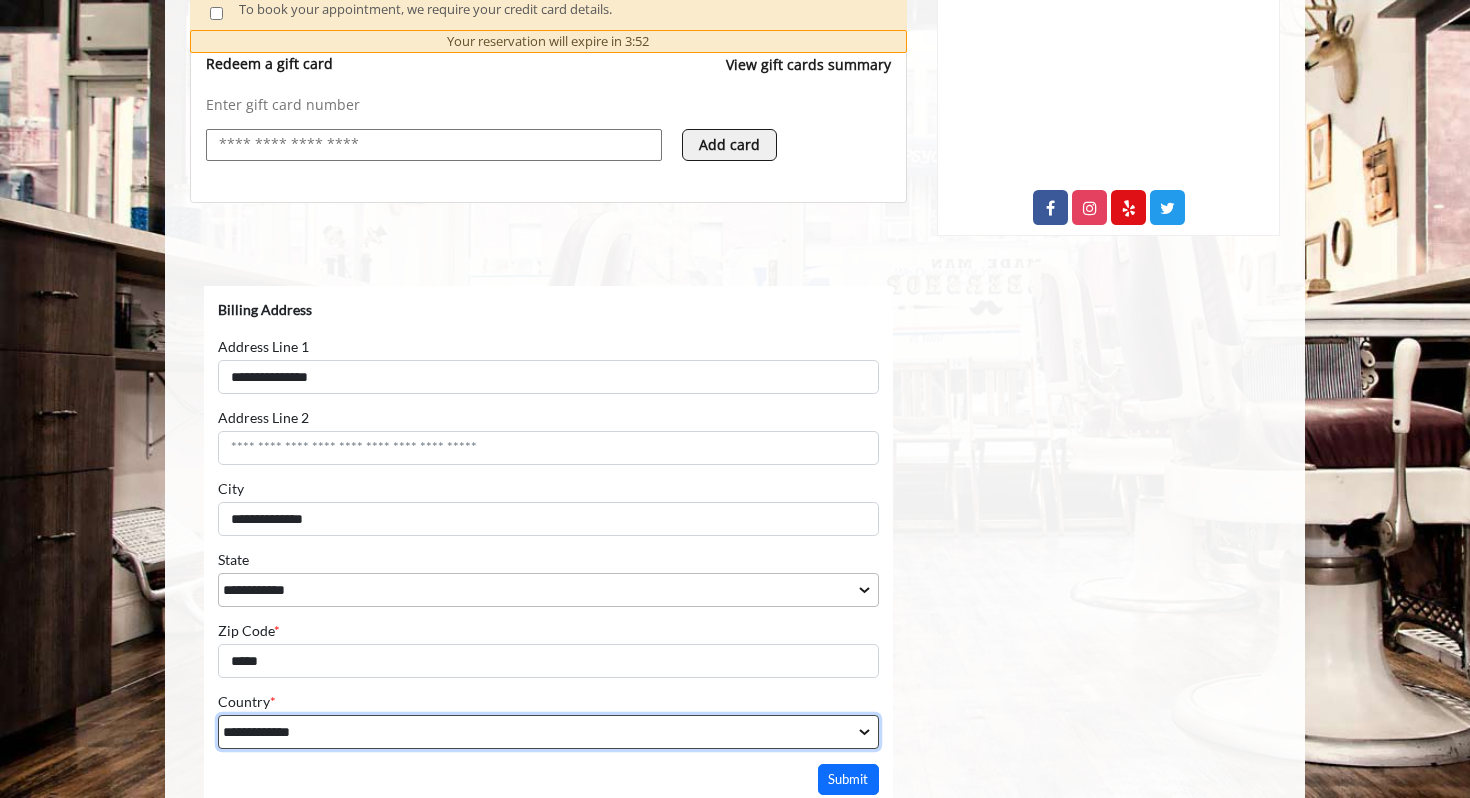 scroll, scrollTop: 985, scrollLeft: 0, axis: vertical 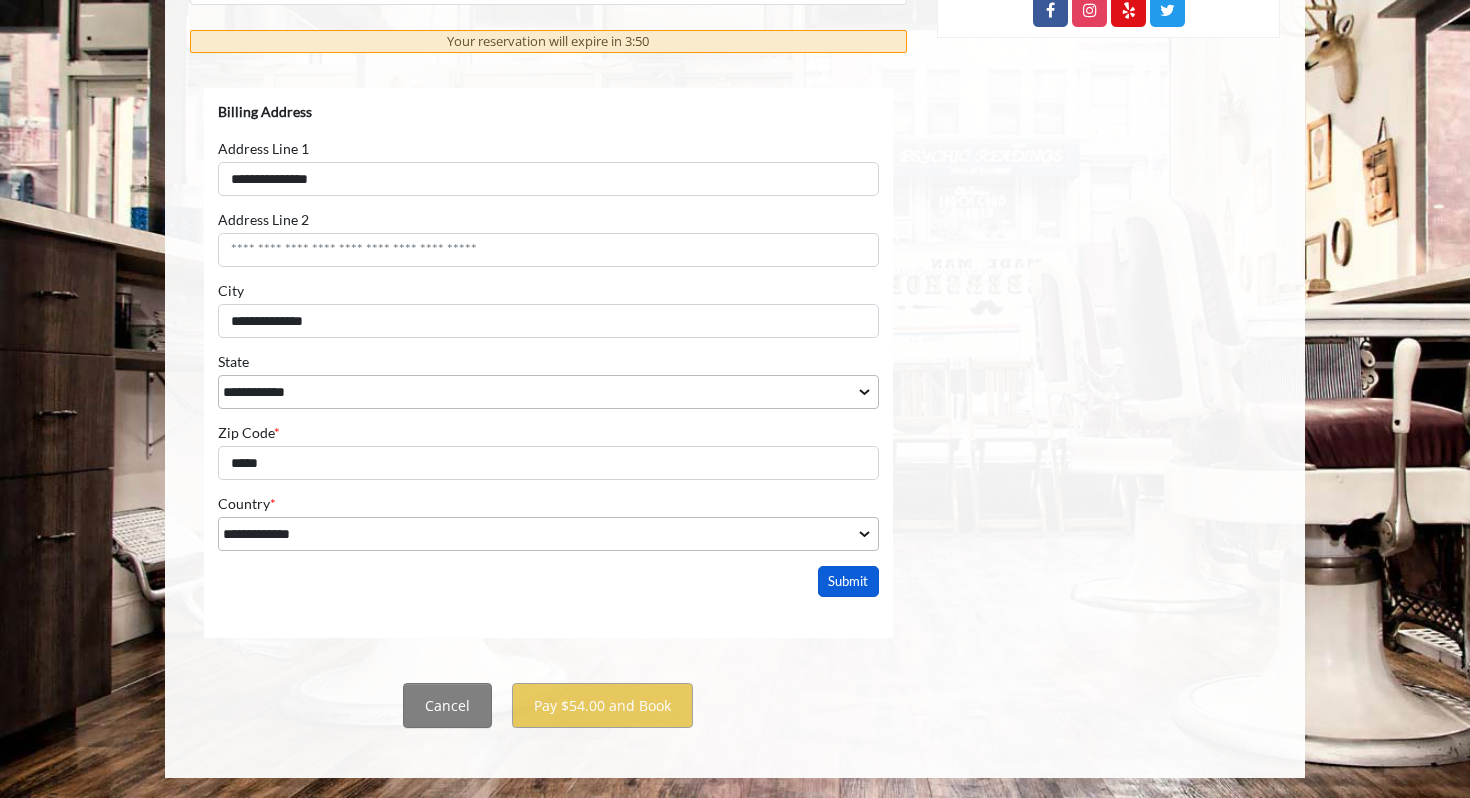click on "Submit" at bounding box center [849, 581] 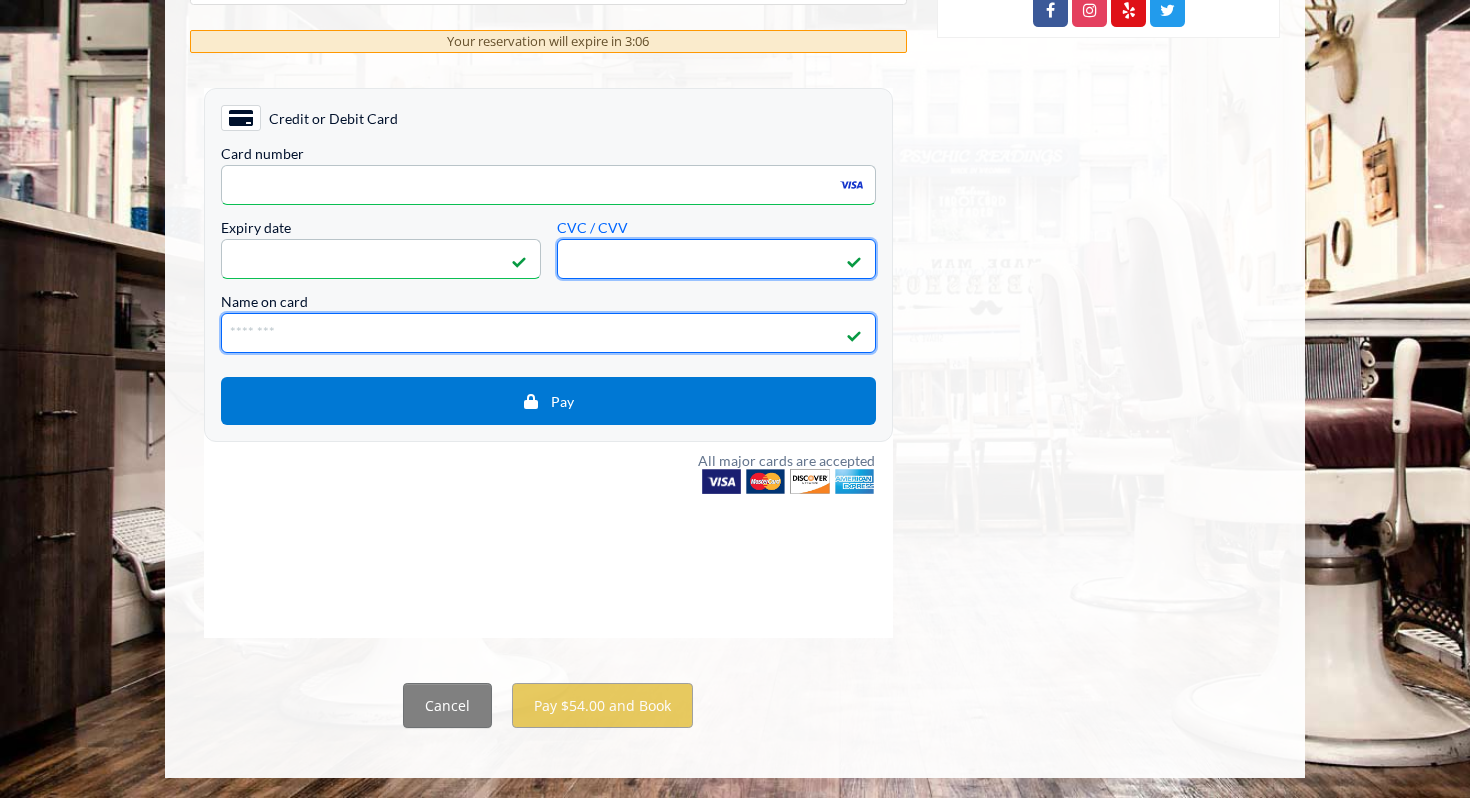 click on "Name on card" at bounding box center (548, 333) 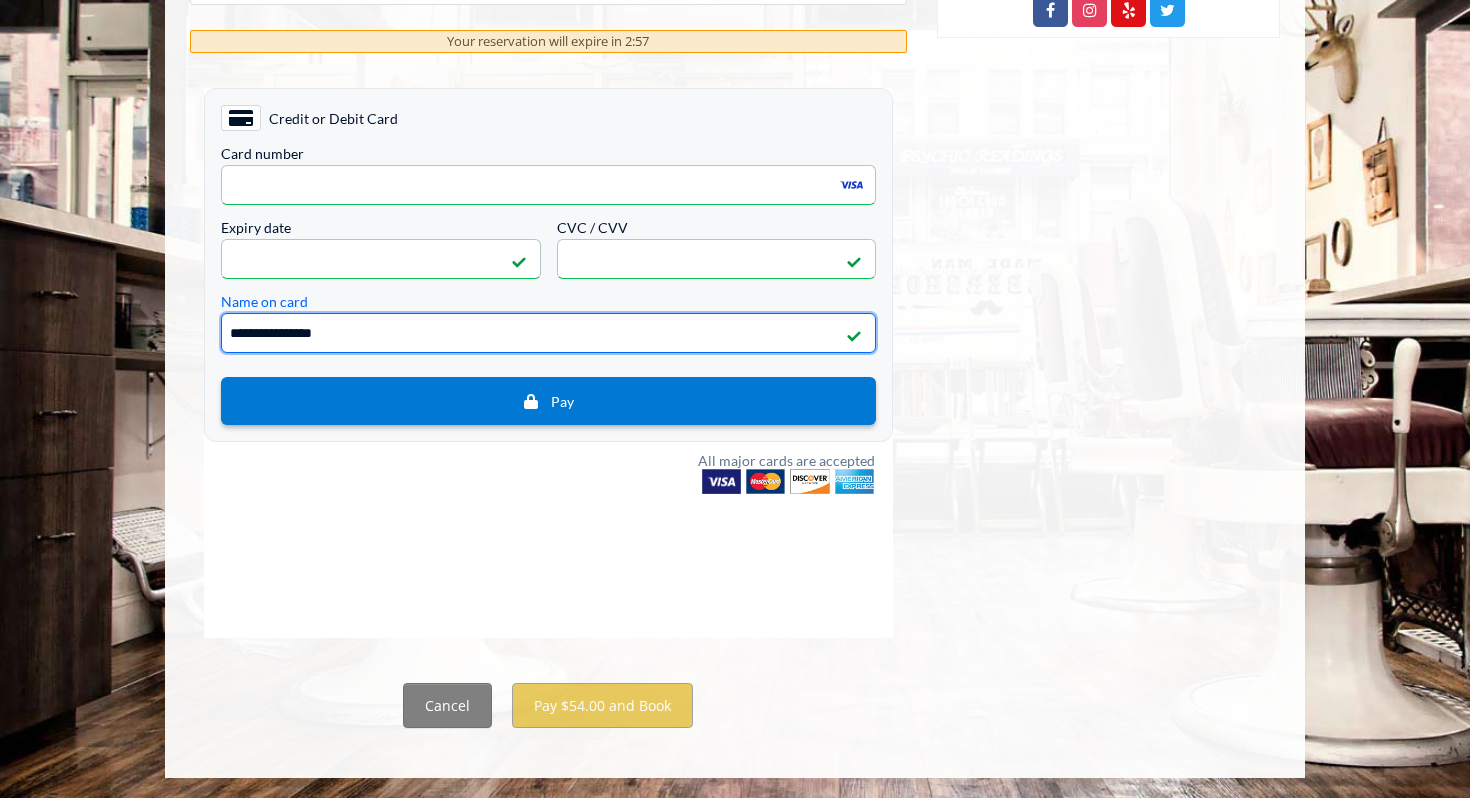 type on "**********" 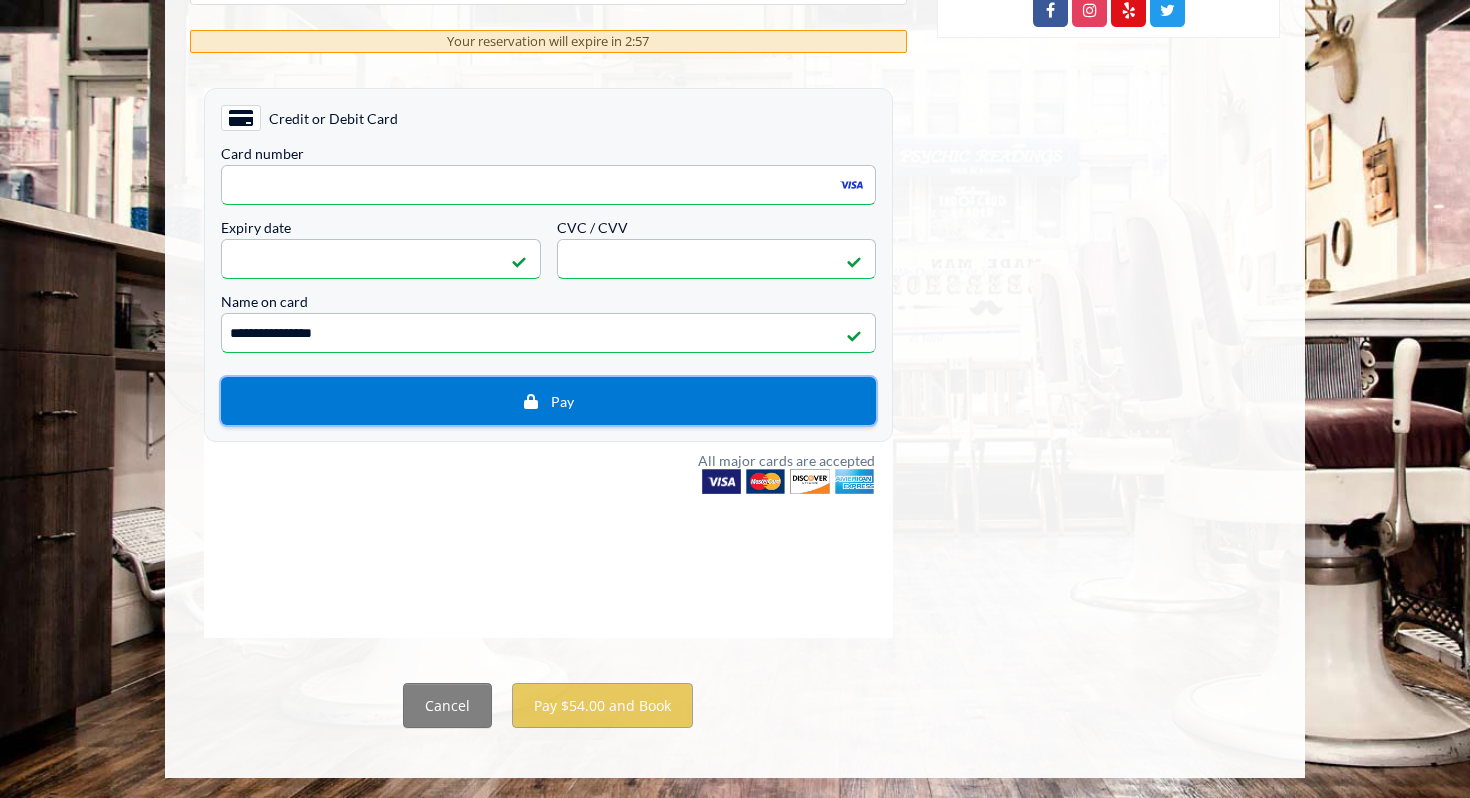 click on "Pay" at bounding box center (548, 401) 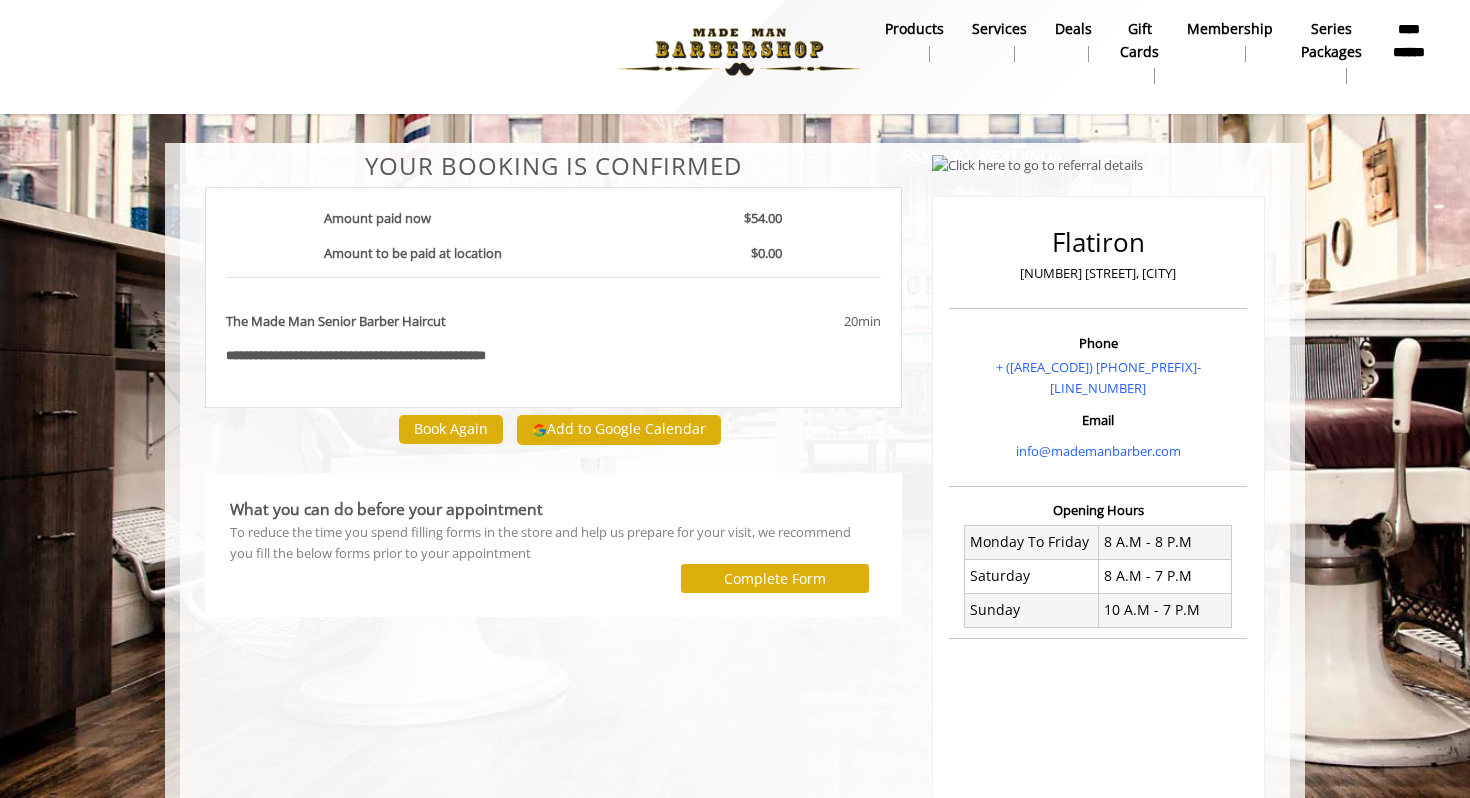 scroll, scrollTop: 0, scrollLeft: 0, axis: both 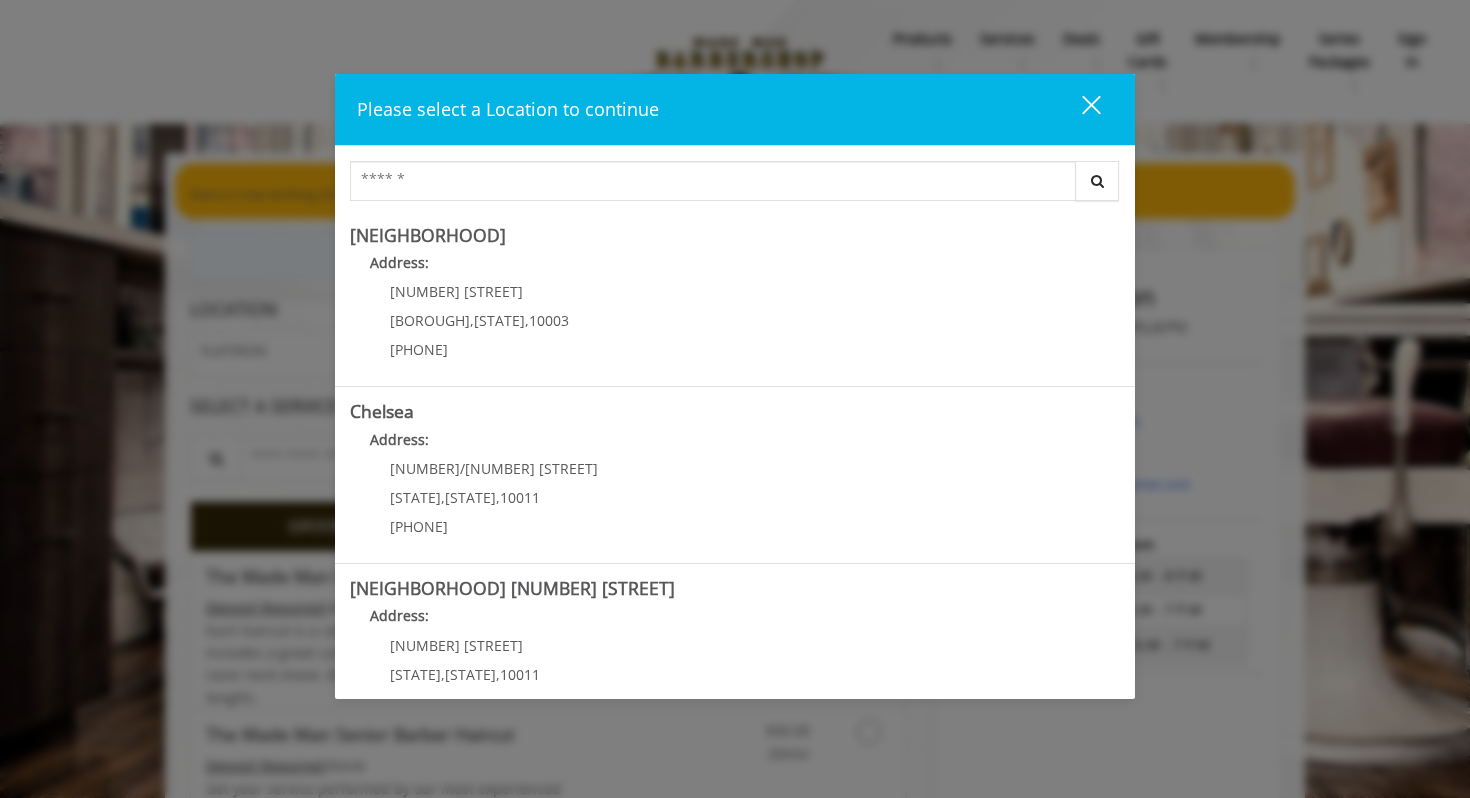 click on "Please select a Location to continue  close" at bounding box center (735, 110) 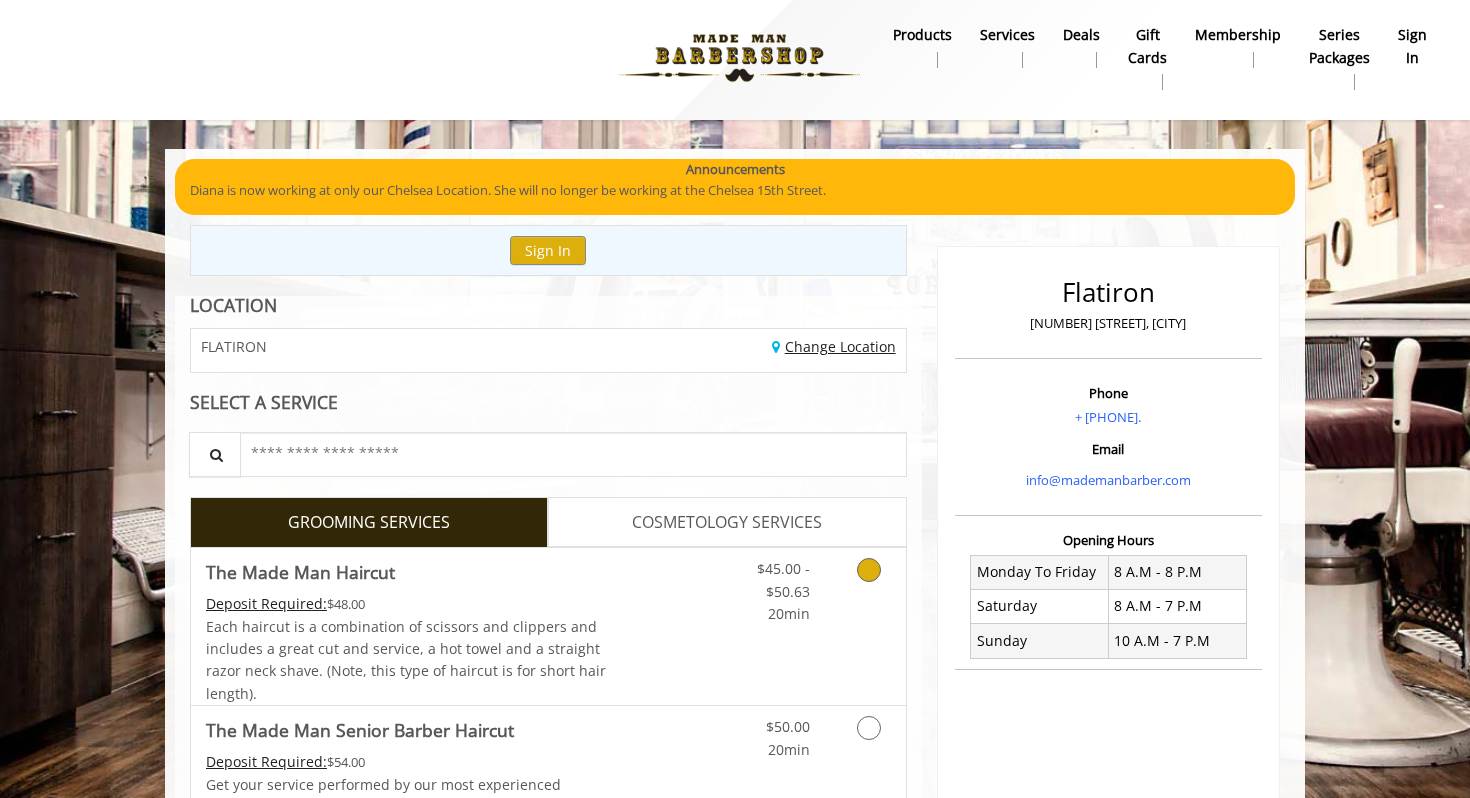 scroll, scrollTop: 0, scrollLeft: 0, axis: both 